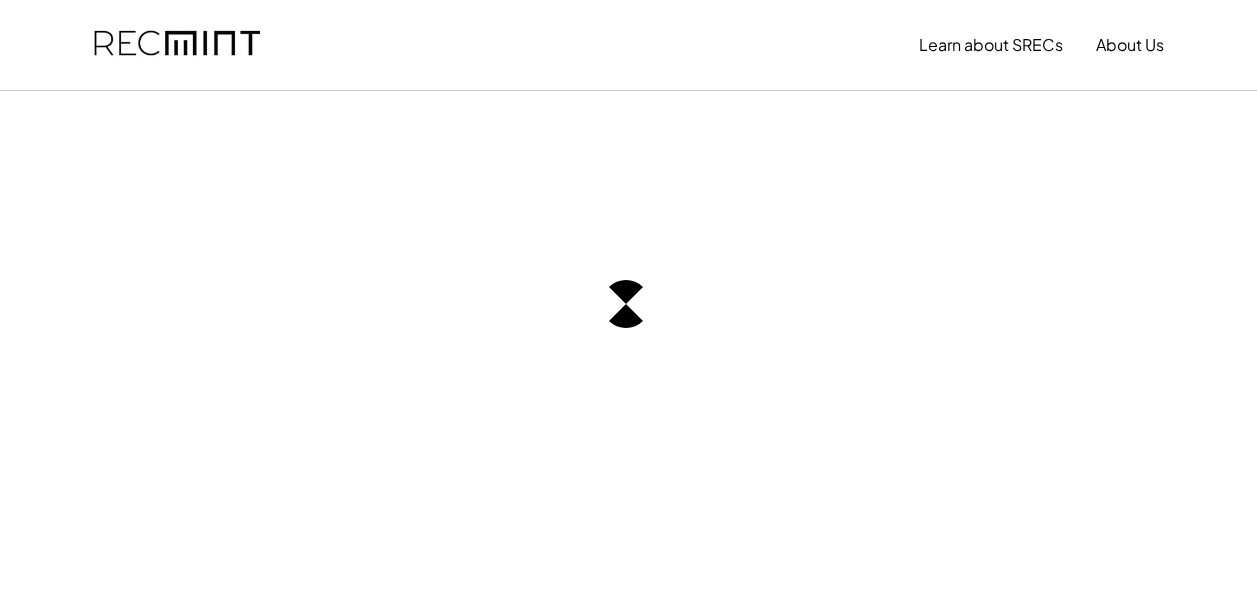 scroll, scrollTop: 0, scrollLeft: 0, axis: both 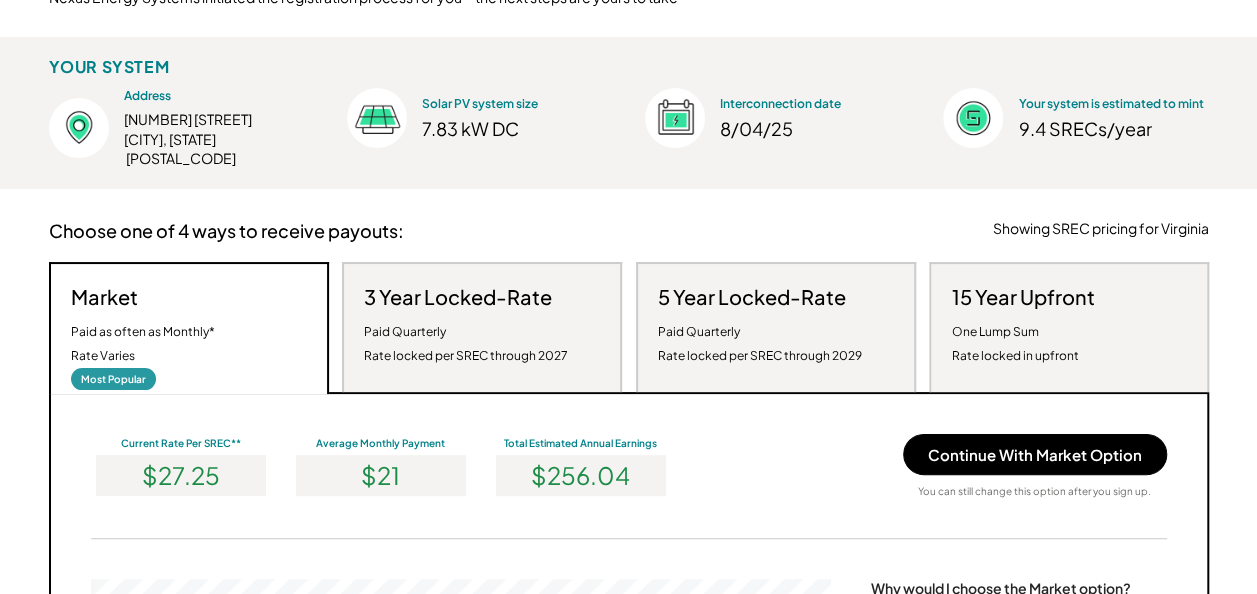 click on "$27.25" at bounding box center (181, 475) 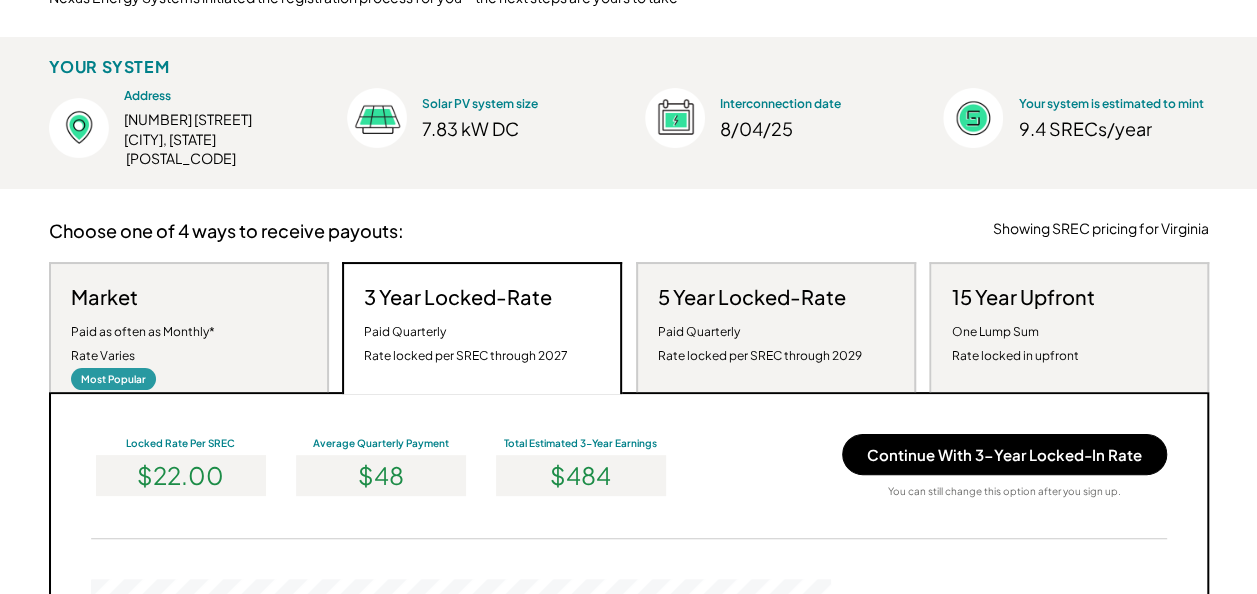scroll, scrollTop: 999620, scrollLeft: 999260, axis: both 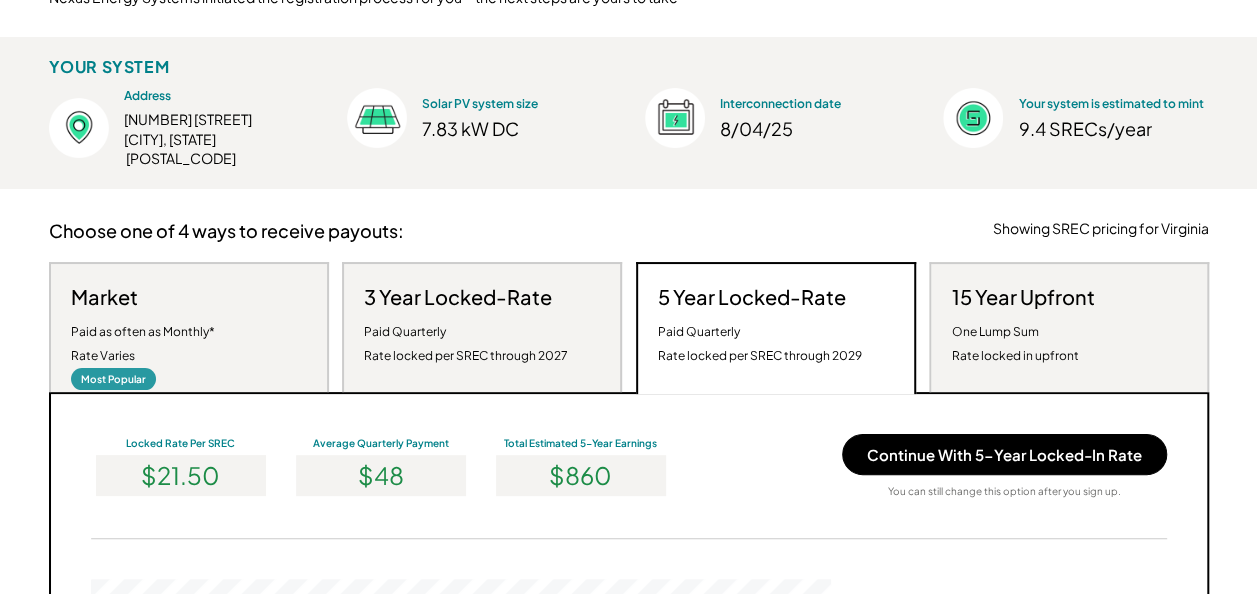 click on "Market Paid as often as Monthly*
Rate Varies Most Popular" at bounding box center (189, 327) 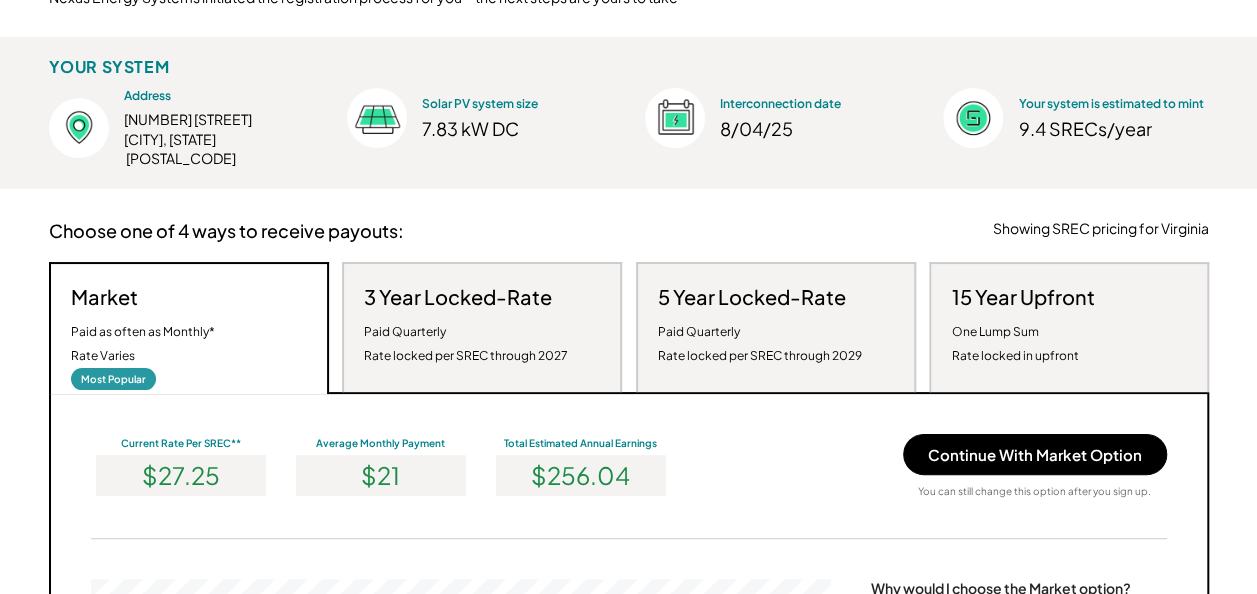 scroll, scrollTop: 999620, scrollLeft: 999260, axis: both 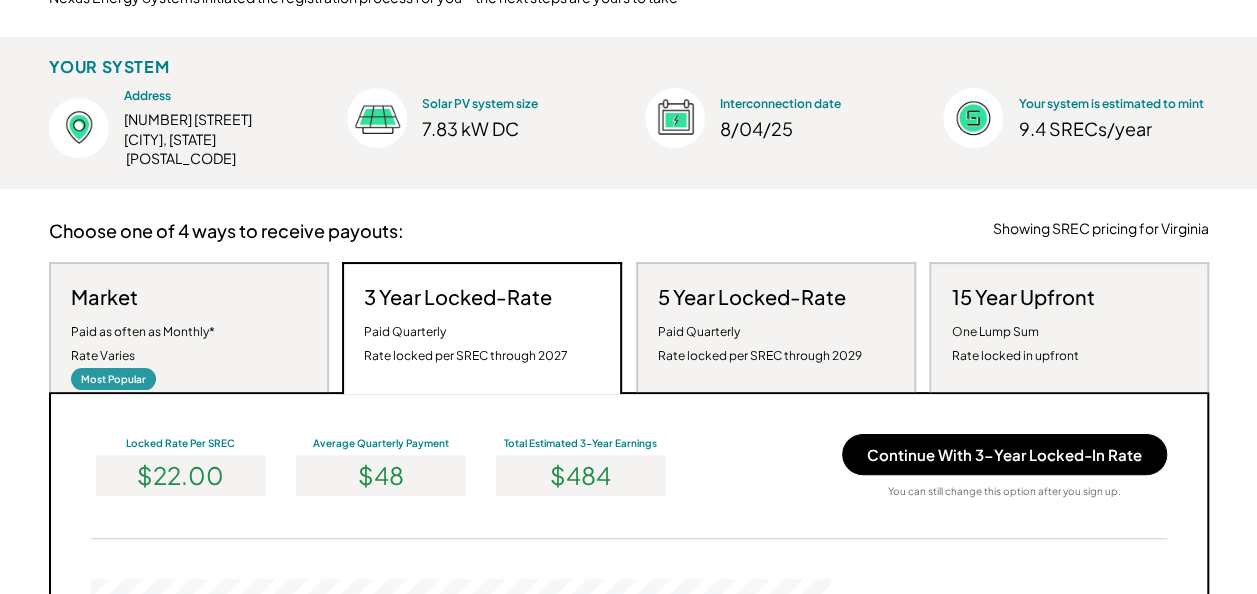 click on "Paid Quarterly
Rate locked per SREC through 2029" at bounding box center [760, 344] 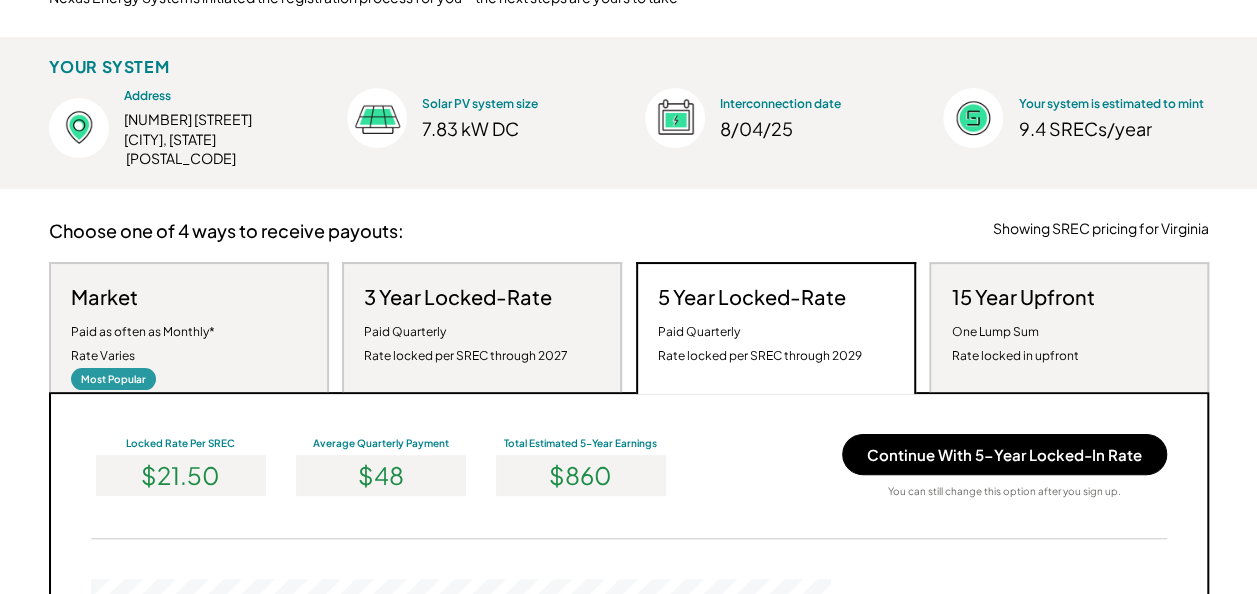 scroll, scrollTop: 999620, scrollLeft: 999260, axis: both 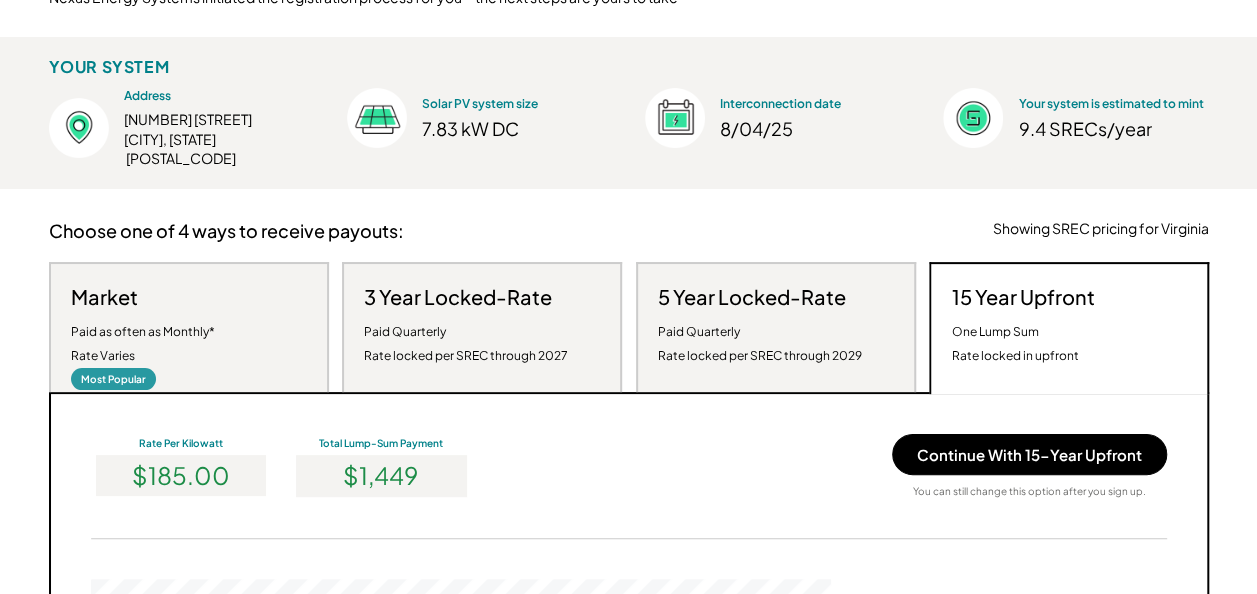 click on "Market Paid as often as Monthly*
Rate Varies Most Popular" at bounding box center (189, 327) 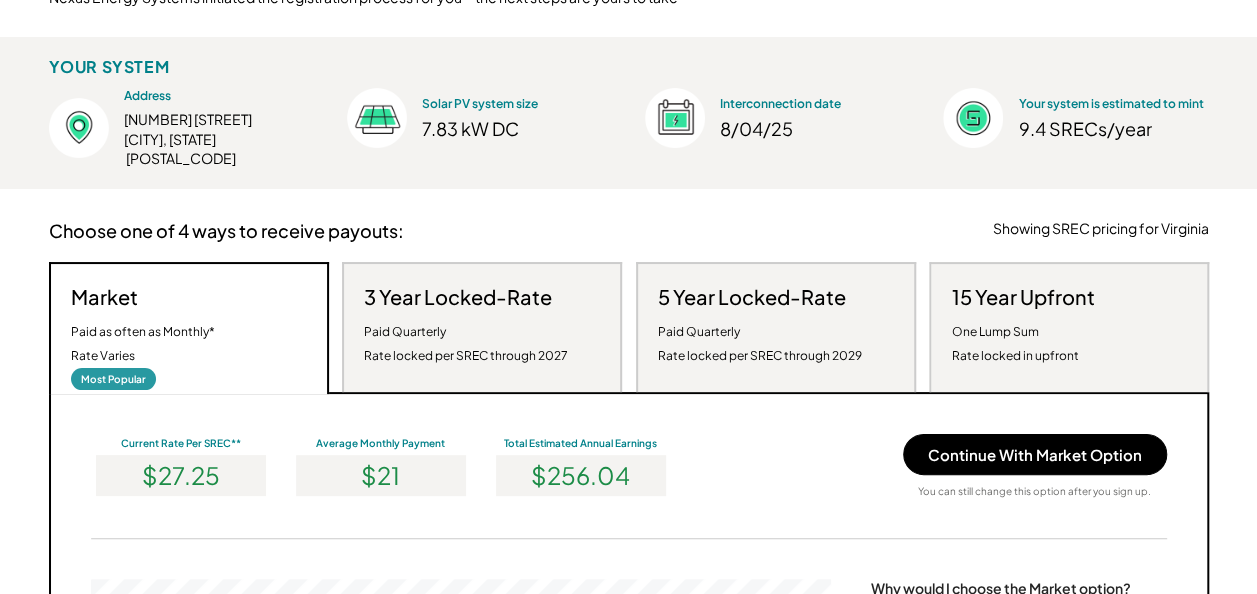 scroll, scrollTop: 999620, scrollLeft: 999260, axis: both 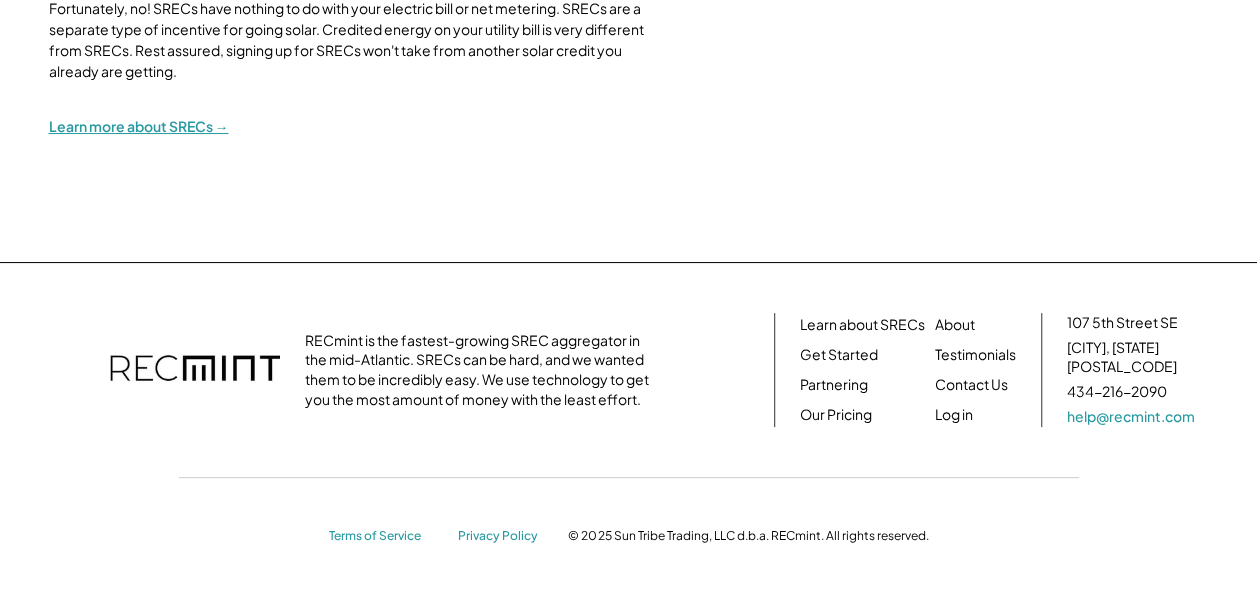 click on "Learn more about SRECs →" at bounding box center [139, 126] 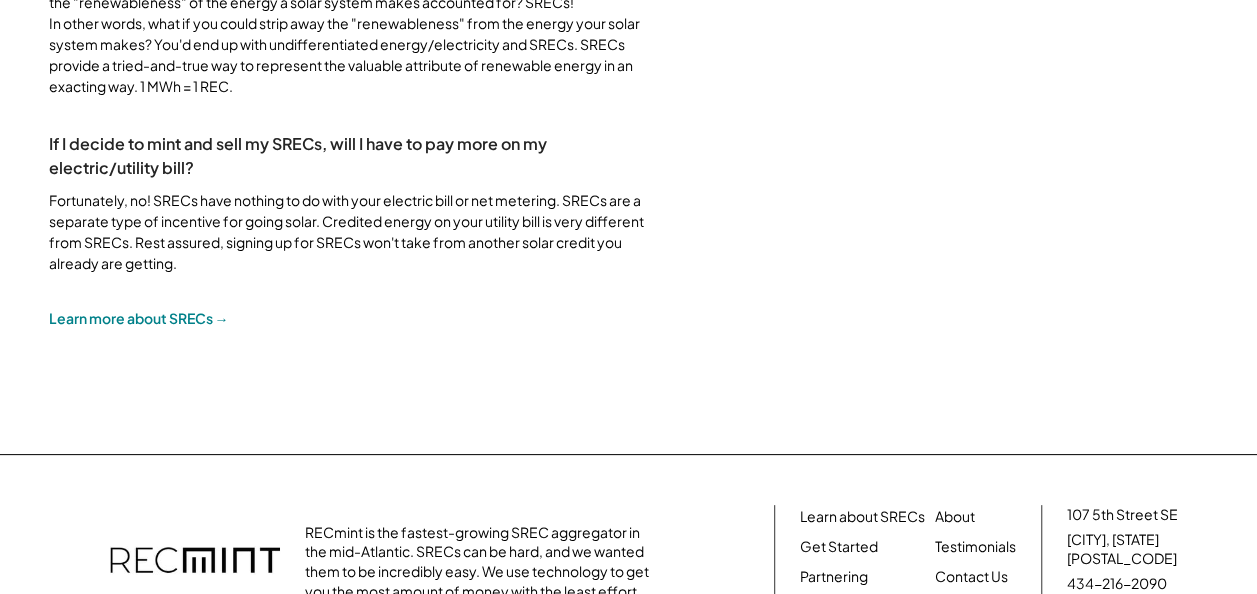 scroll, scrollTop: 2514, scrollLeft: 0, axis: vertical 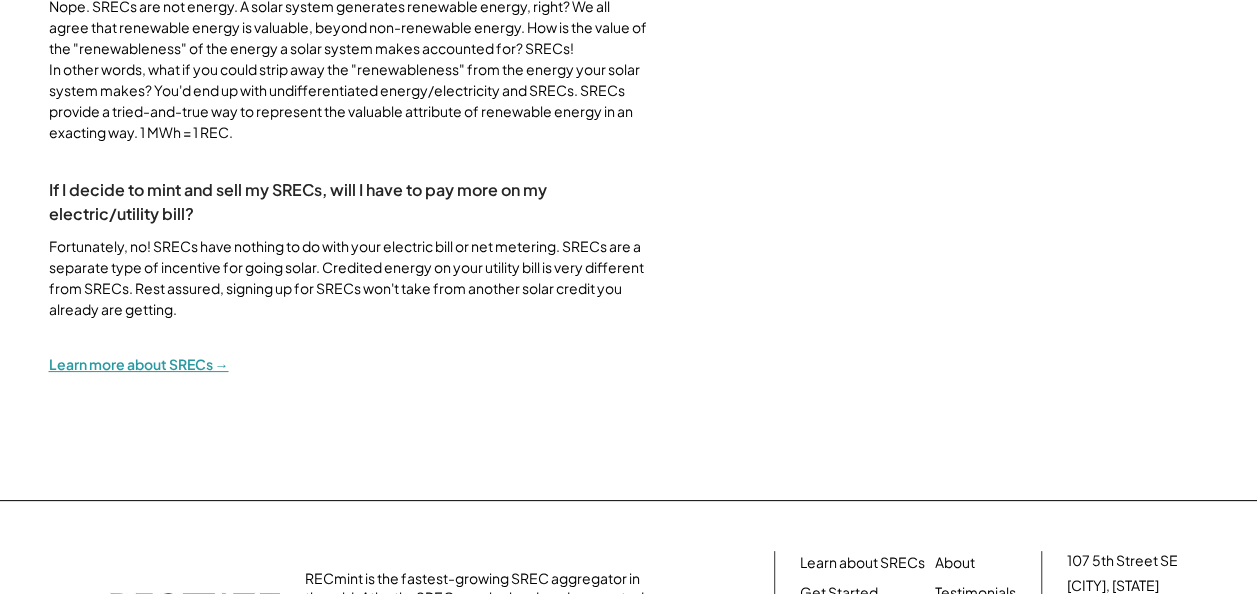 click on "Learn more about SRECs →" at bounding box center [139, 364] 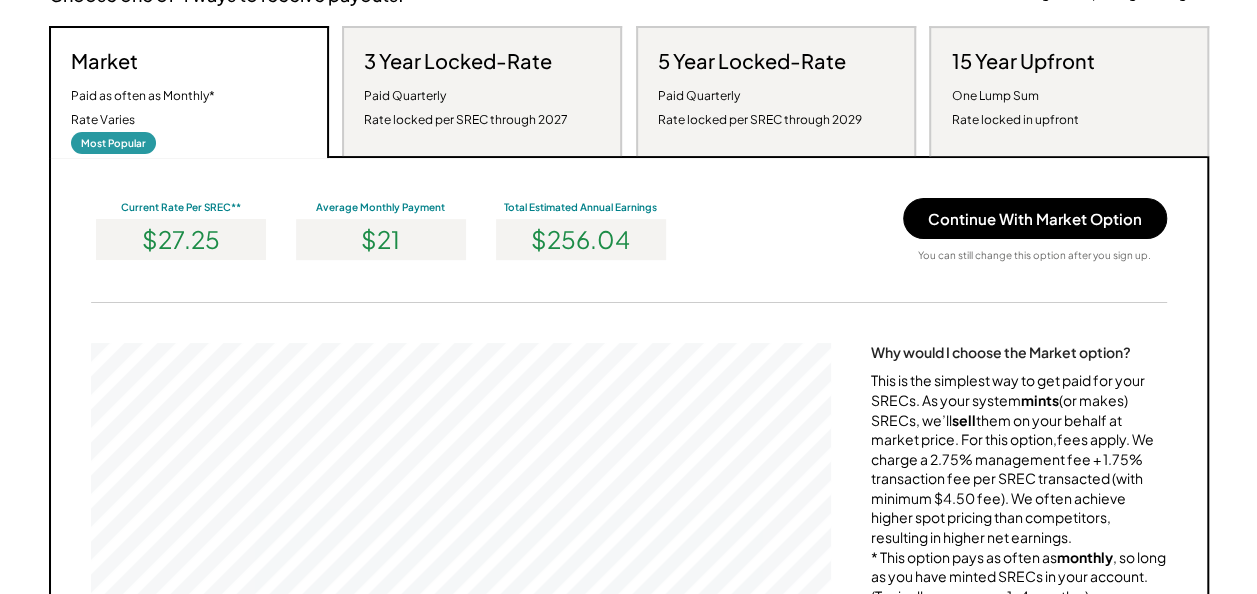 scroll, scrollTop: 482, scrollLeft: 0, axis: vertical 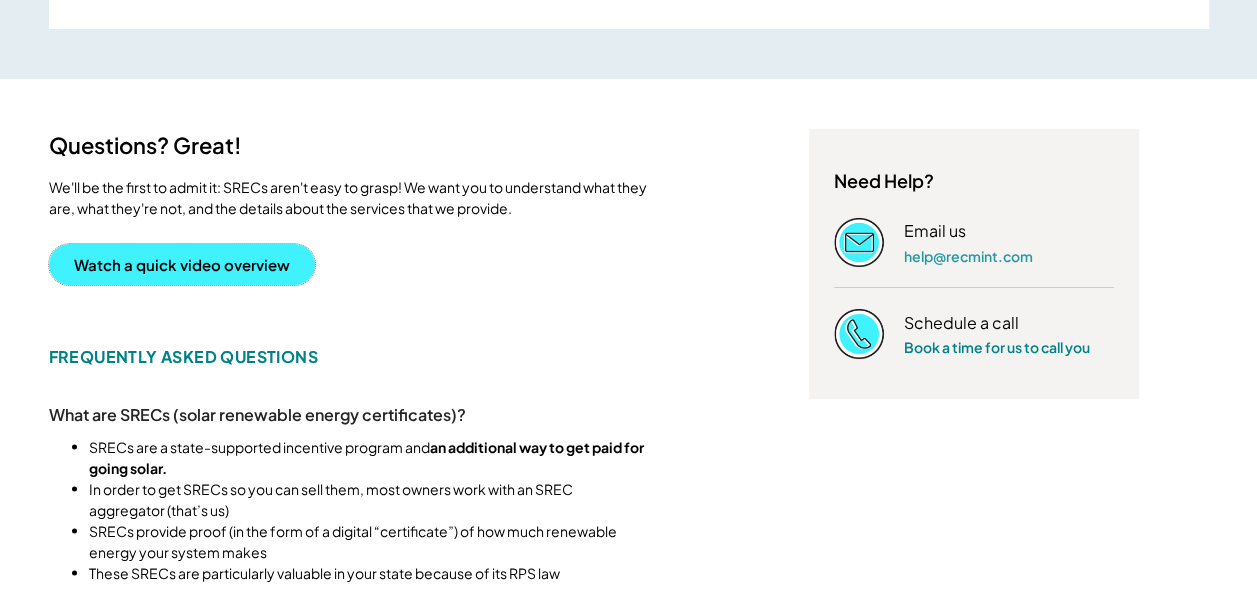 click on "Watch a quick video overview" at bounding box center [182, 264] 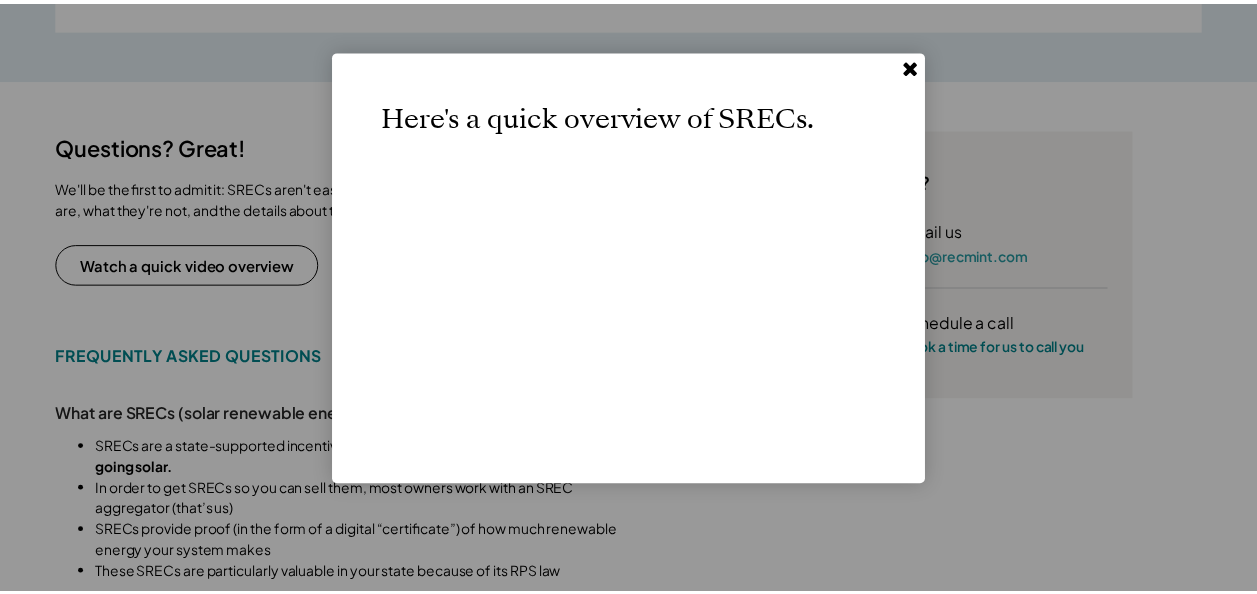 scroll, scrollTop: 0, scrollLeft: 0, axis: both 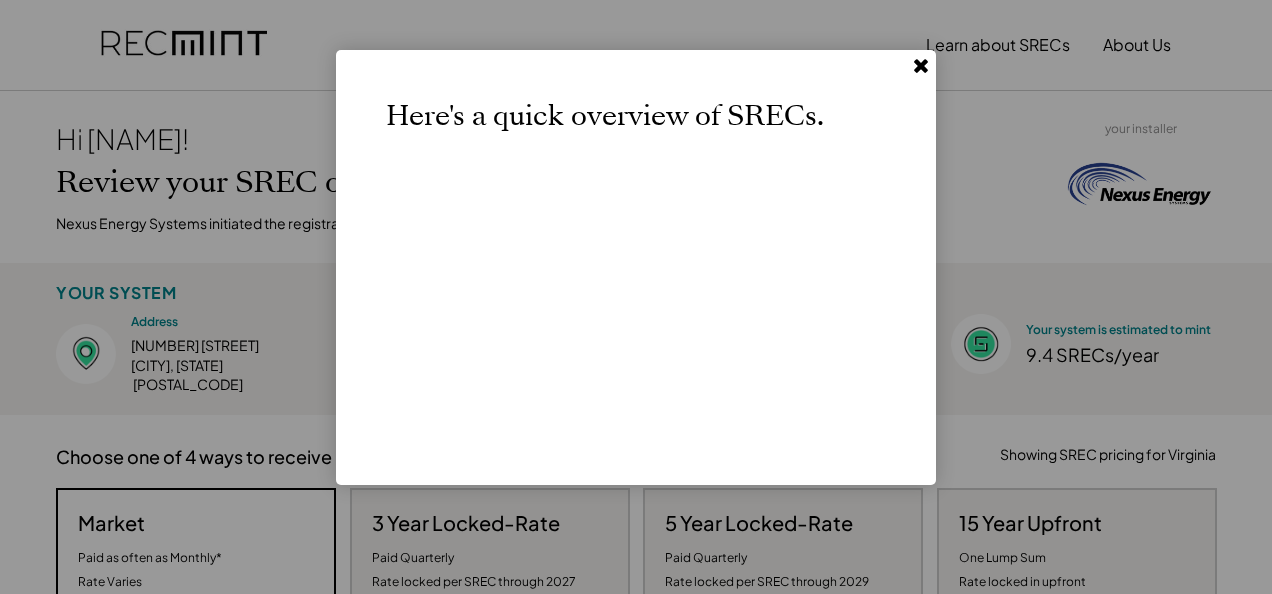 click 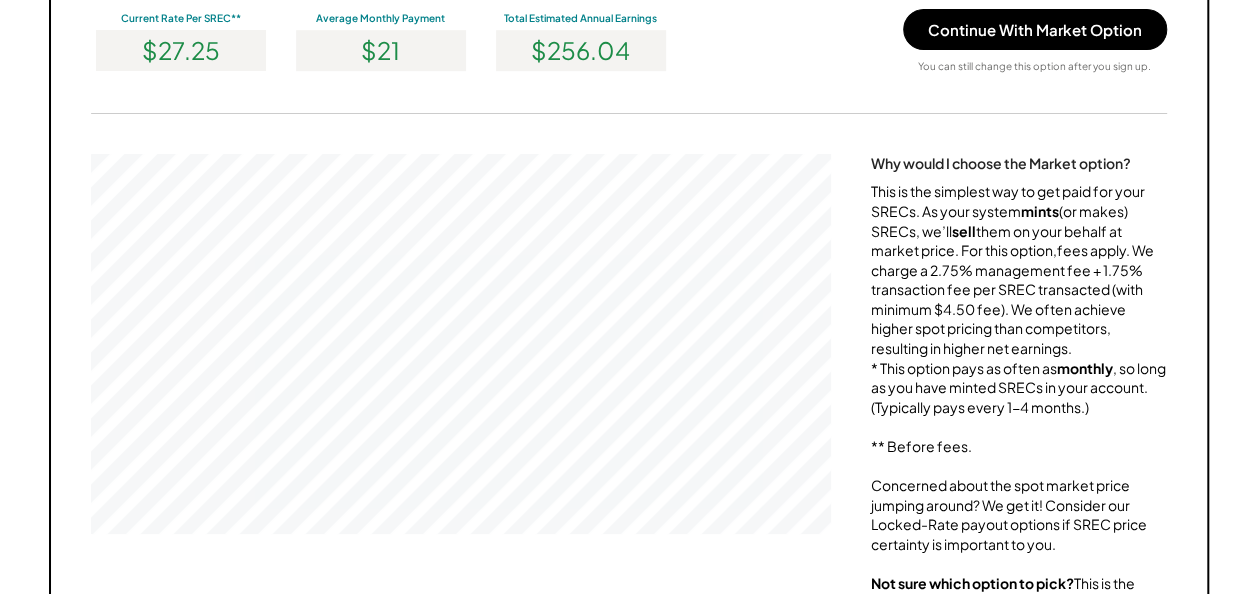scroll, scrollTop: 0, scrollLeft: 0, axis: both 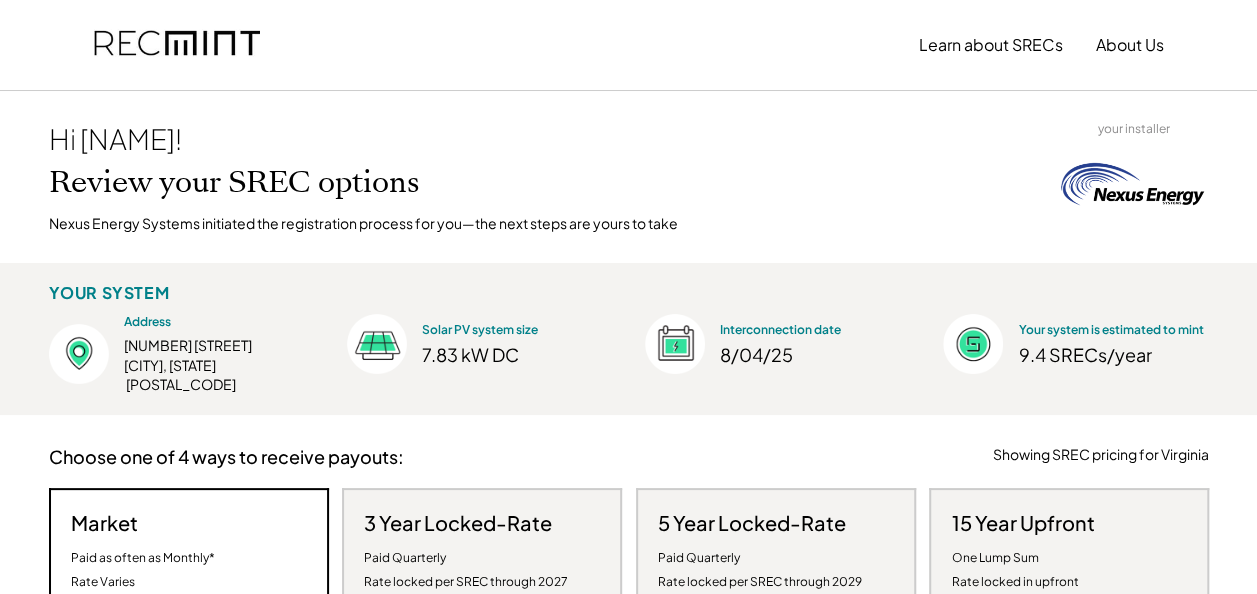 click on "Paid as often as Monthly*
Rate Varies" at bounding box center [143, 570] 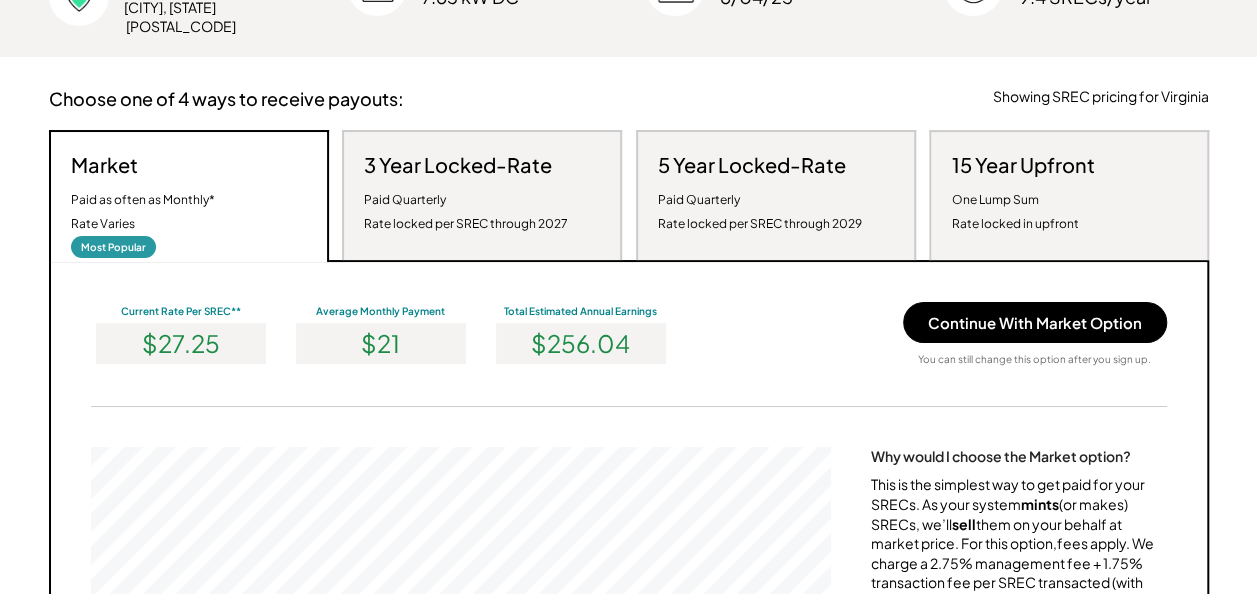 scroll, scrollTop: 379, scrollLeft: 0, axis: vertical 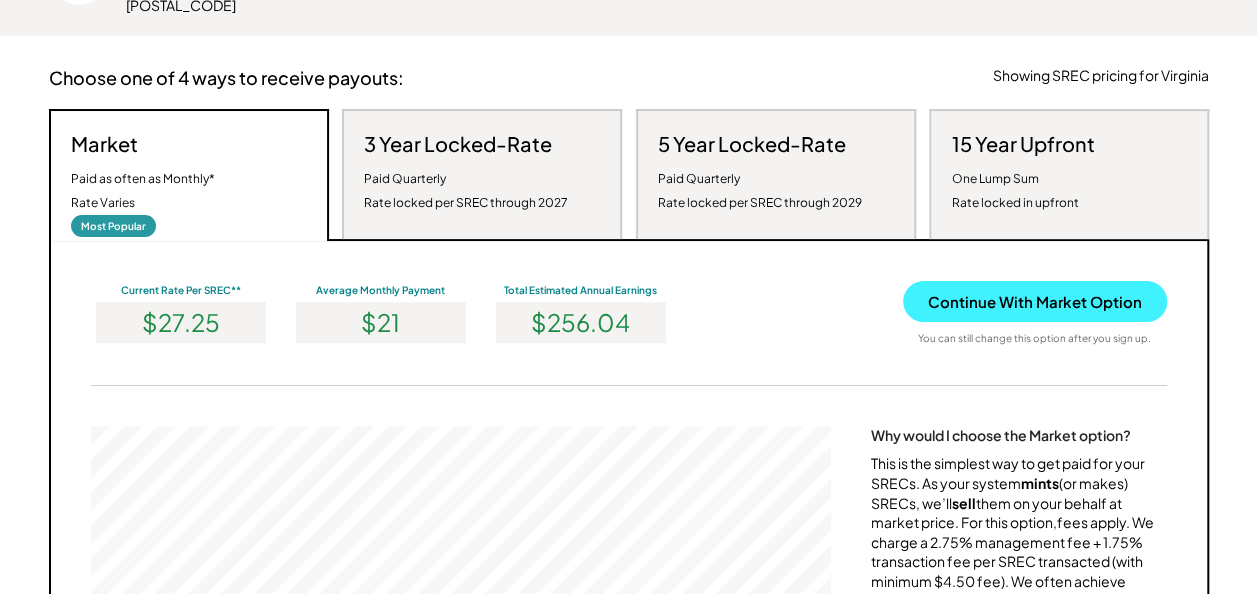 click on "Continue With Market Option" at bounding box center (1035, 301) 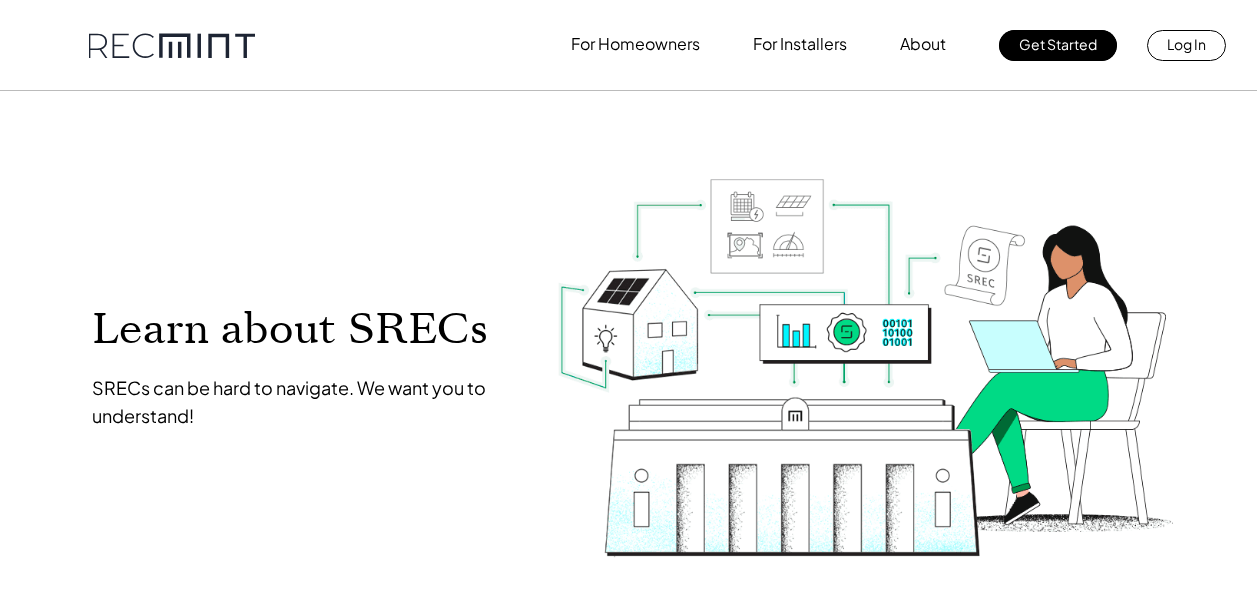 scroll, scrollTop: 0, scrollLeft: 0, axis: both 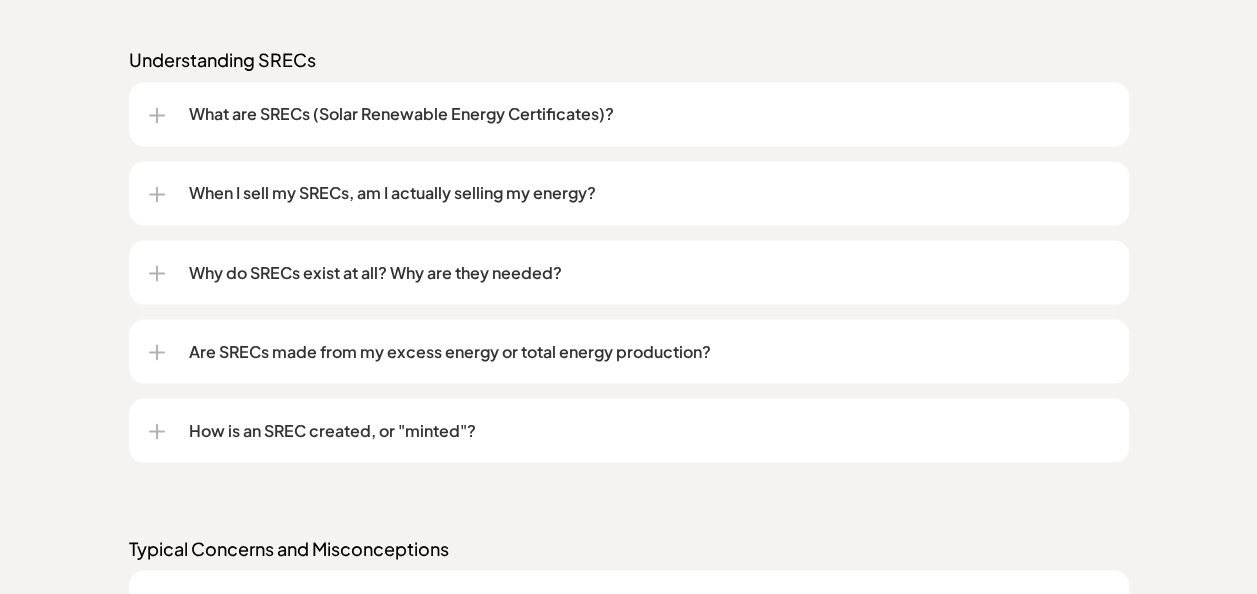 click on "When I sell my SRECs, am I actually selling my energy?" at bounding box center [649, 193] 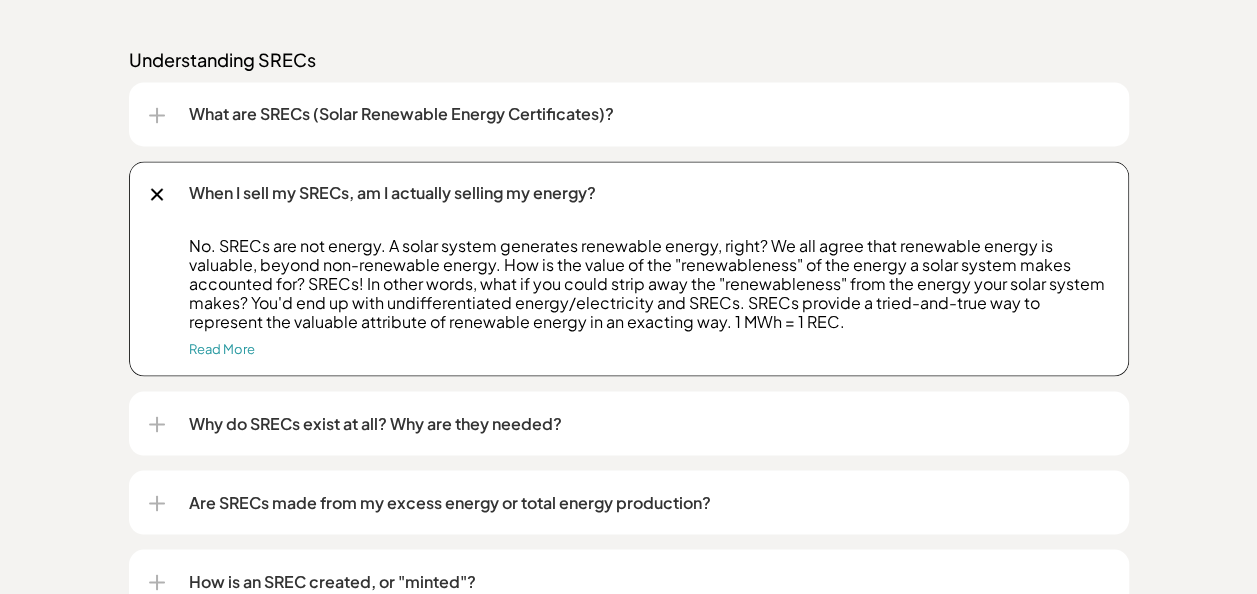 click on "Why do SRECs exist at all? Why are they needed?" at bounding box center (649, 423) 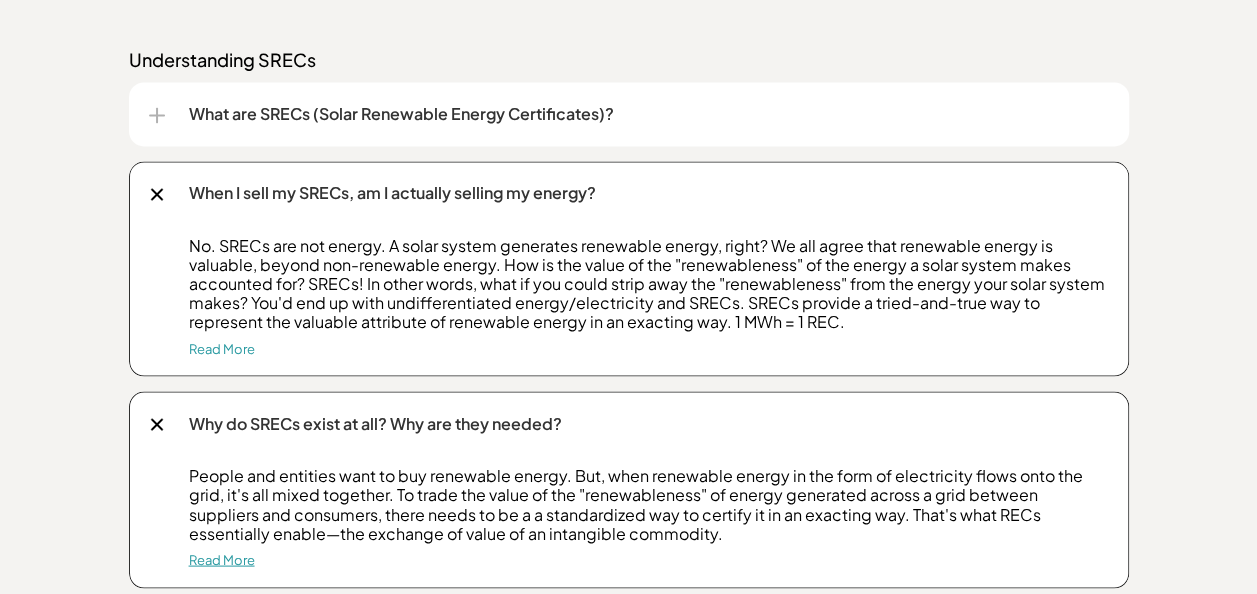 click on "Read More" at bounding box center [222, 559] 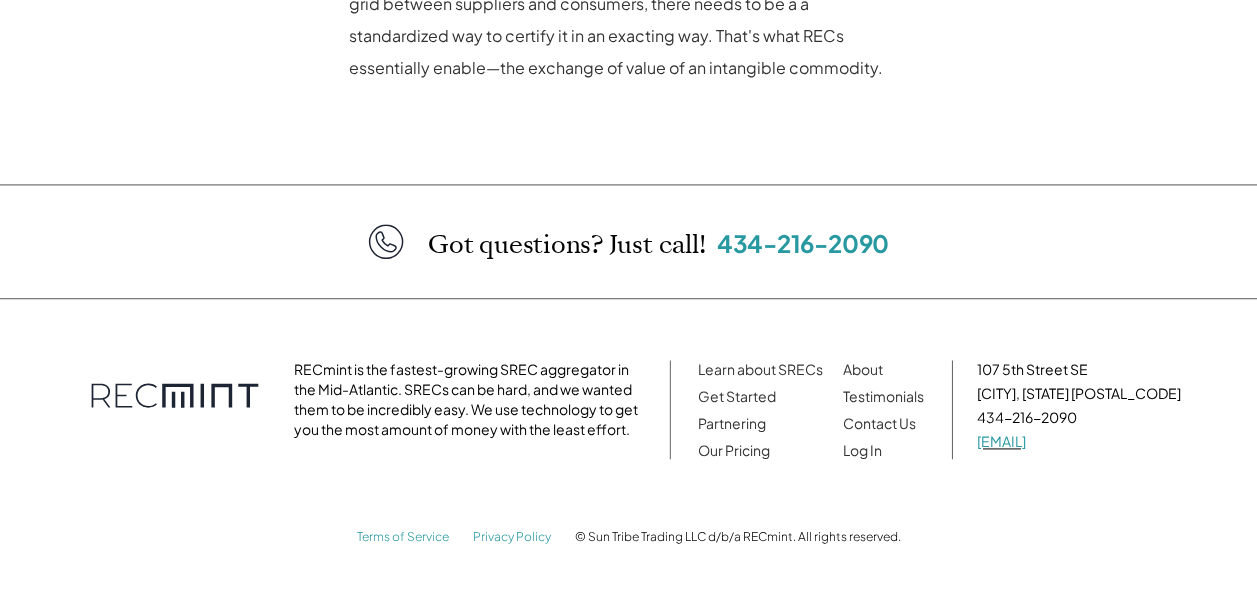 scroll, scrollTop: 0, scrollLeft: 0, axis: both 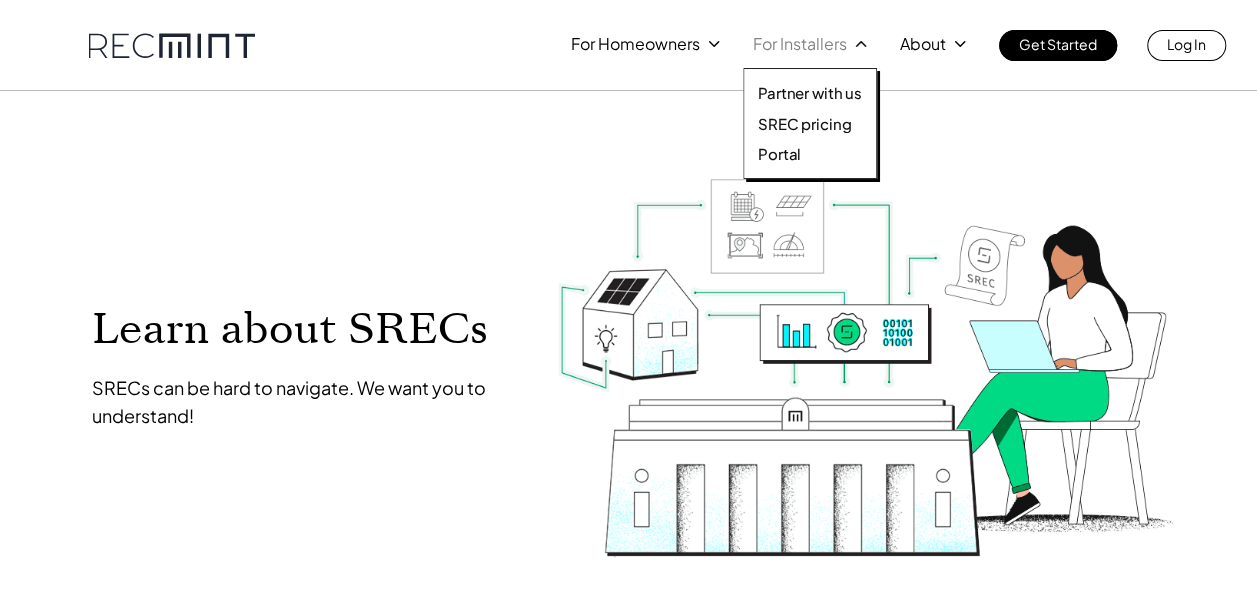 click on "For Installers" at bounding box center [800, 44] 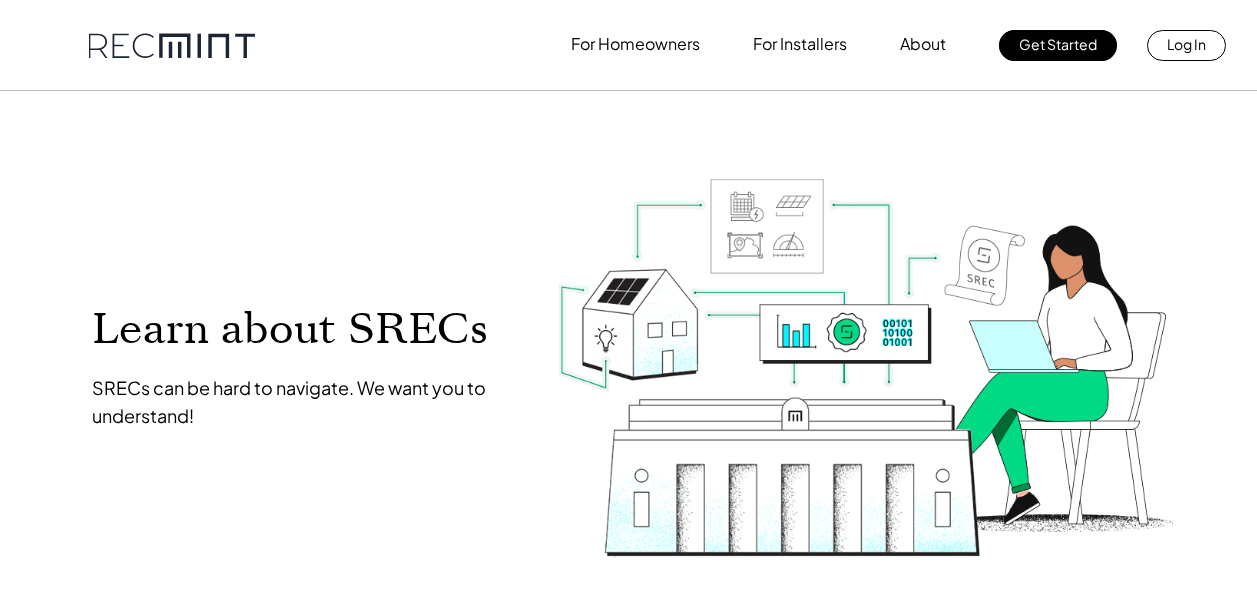 scroll, scrollTop: 0, scrollLeft: 0, axis: both 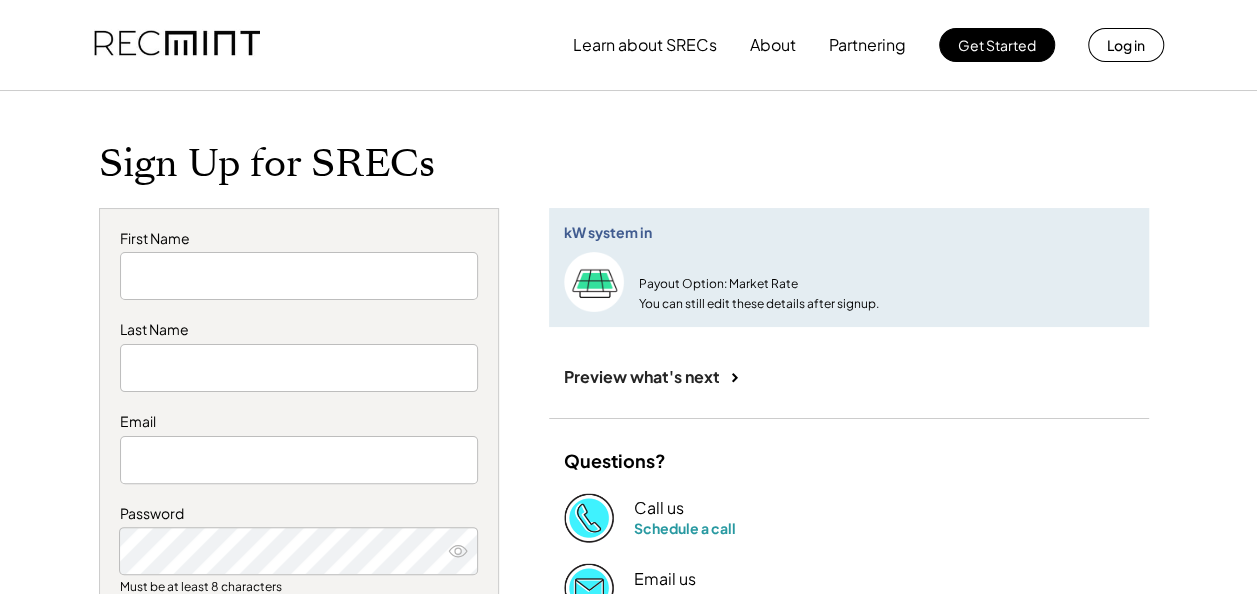 type on "*****" 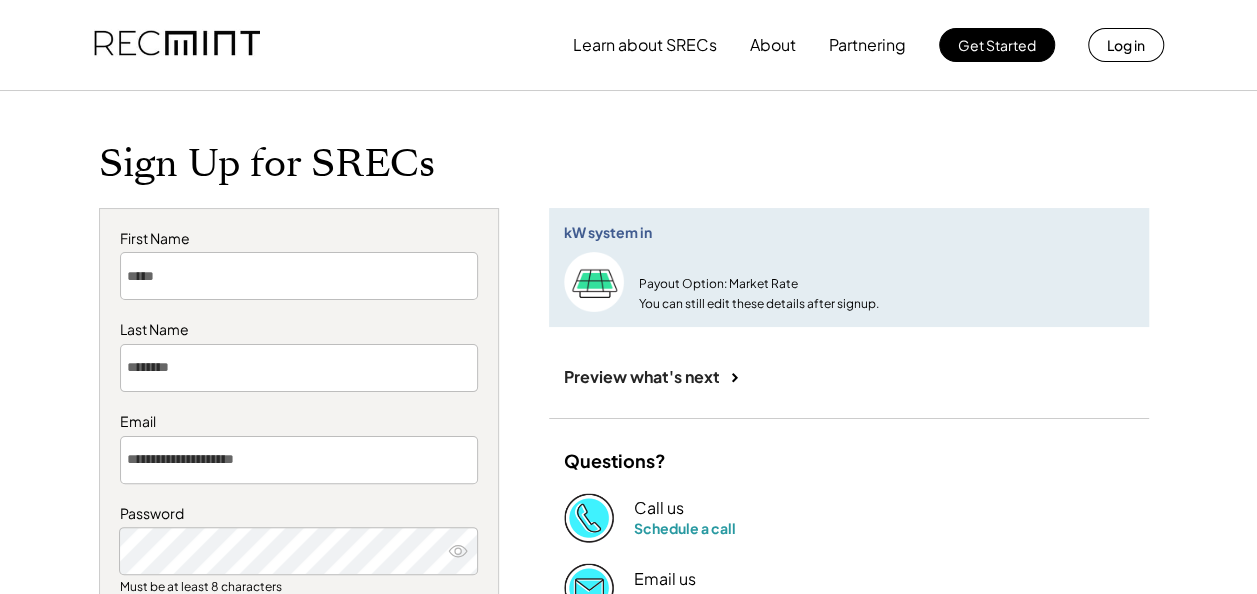 scroll, scrollTop: 0, scrollLeft: 0, axis: both 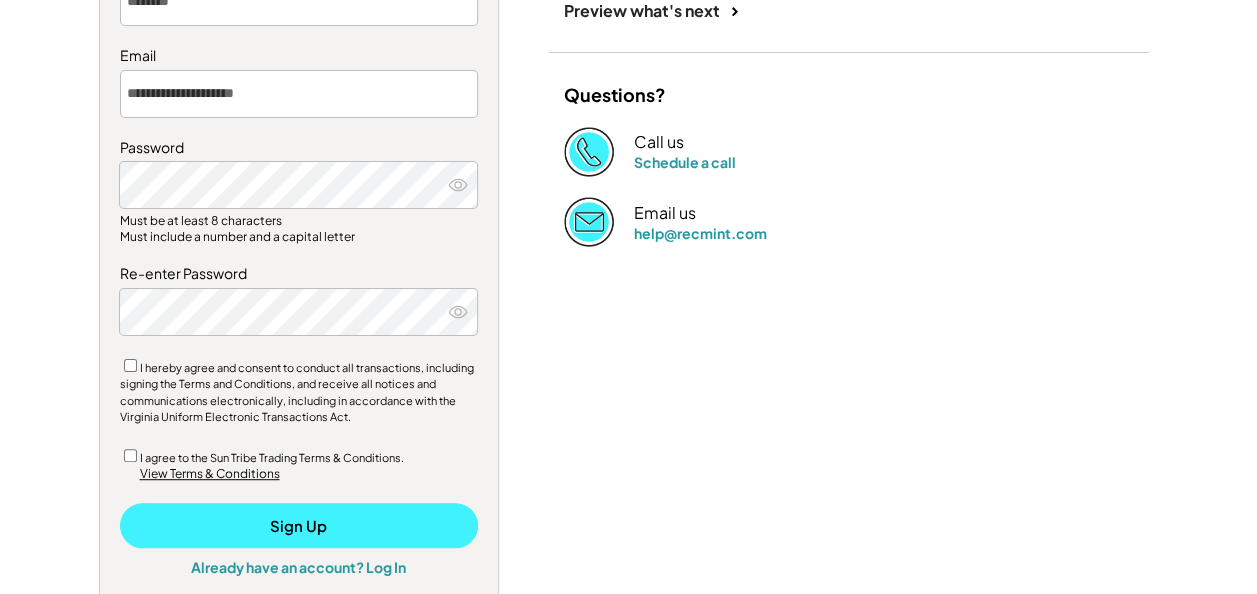 click on "Sign Up" at bounding box center (299, 525) 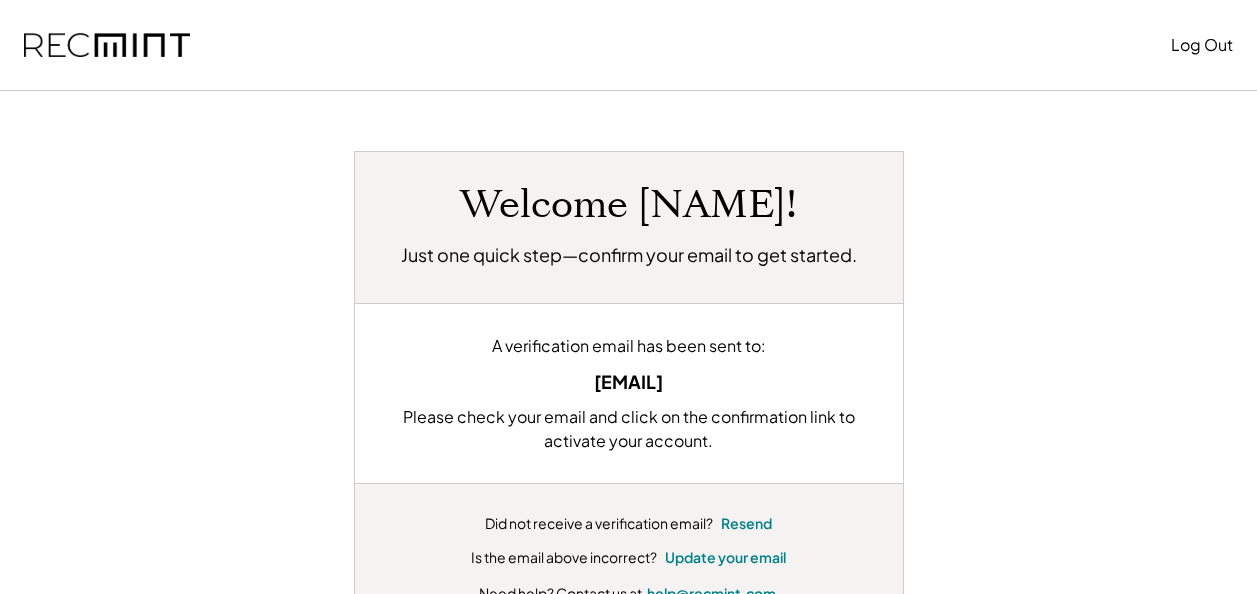 scroll, scrollTop: 0, scrollLeft: 0, axis: both 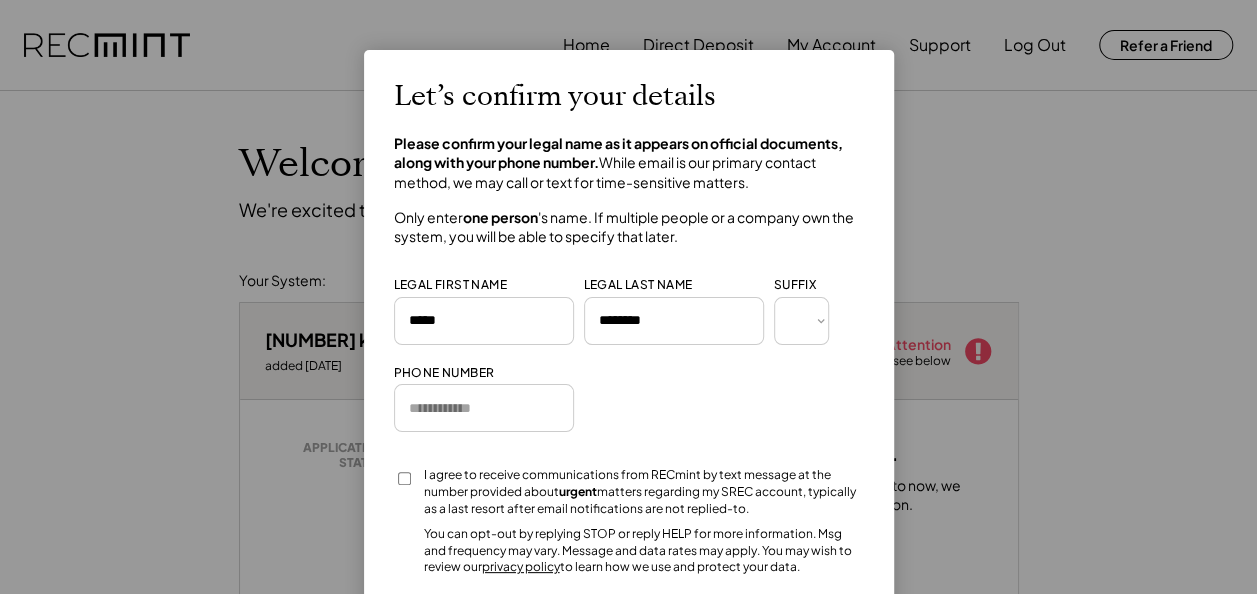 click at bounding box center (484, 408) 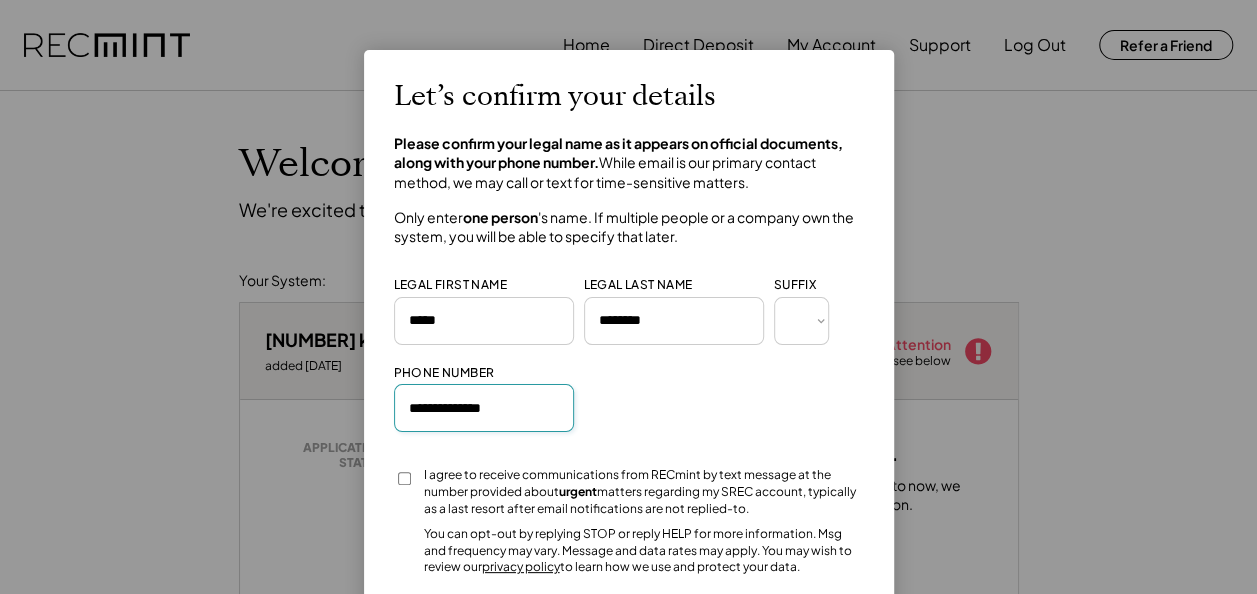type on "**********" 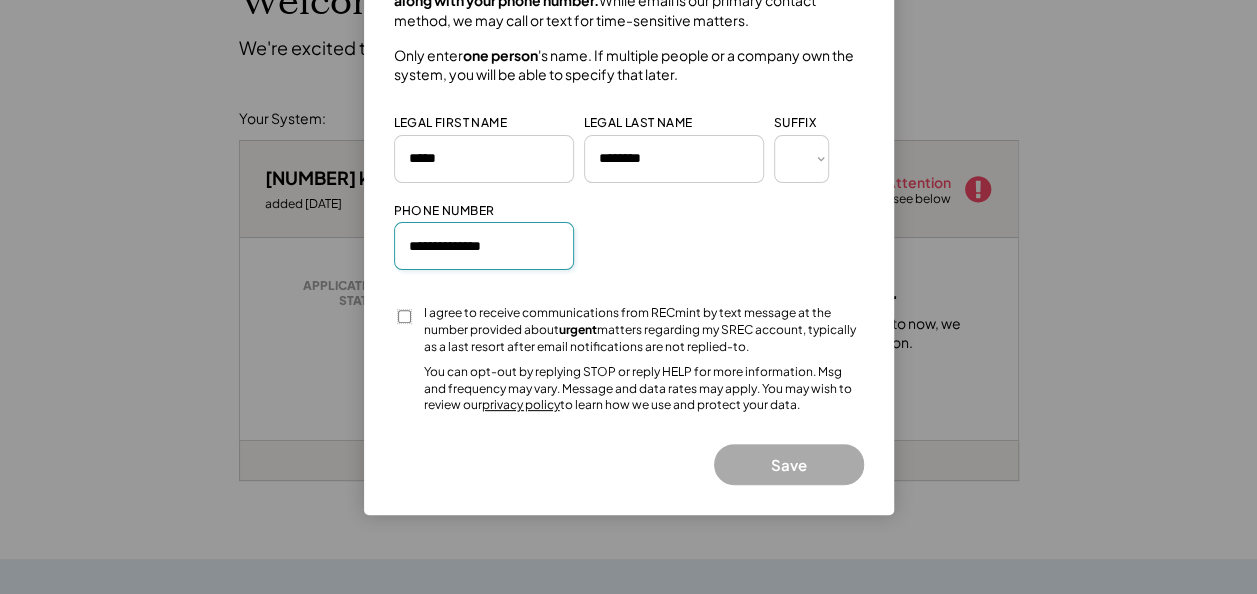 scroll, scrollTop: 295, scrollLeft: 0, axis: vertical 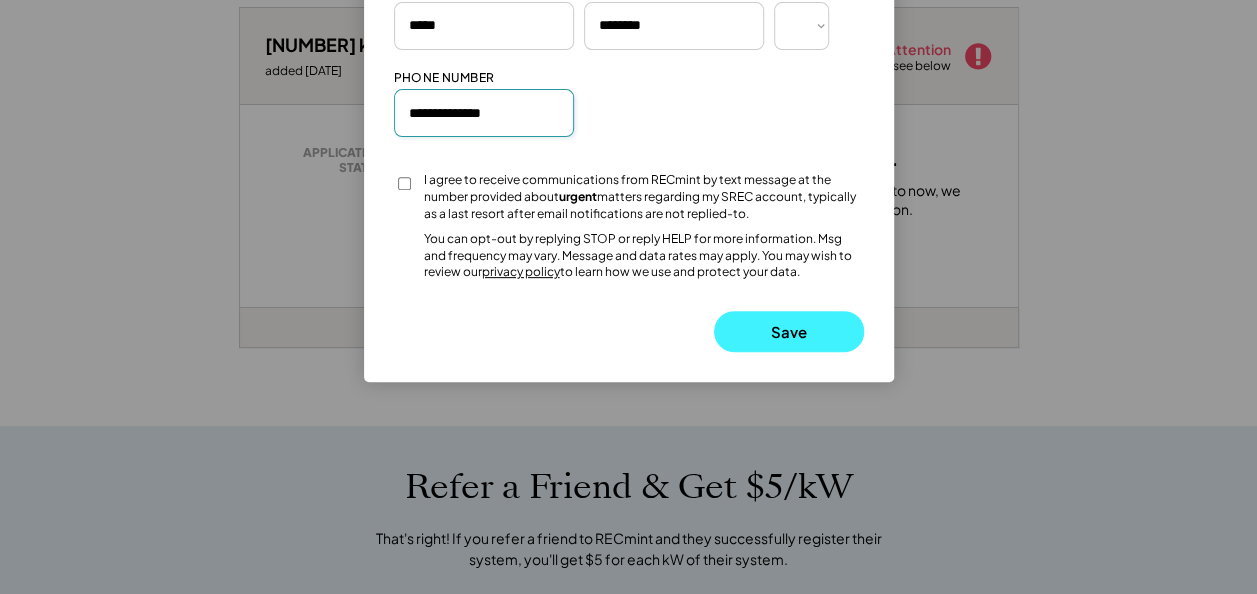 click on "Save" at bounding box center (789, 331) 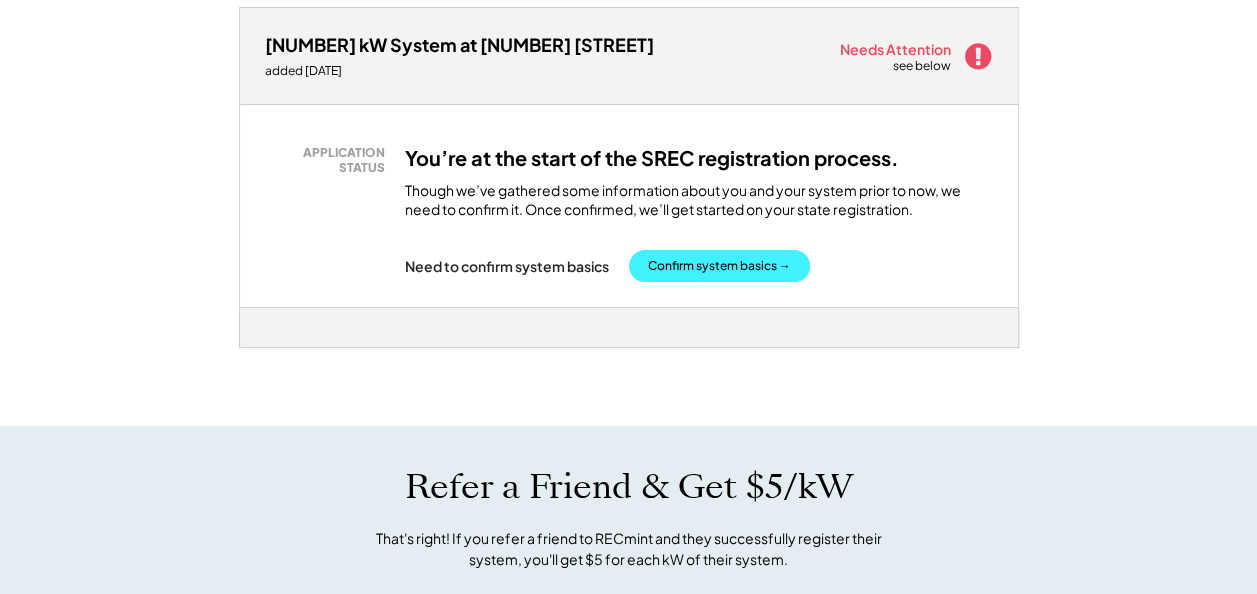click on "Confirm system basics →" at bounding box center (719, 266) 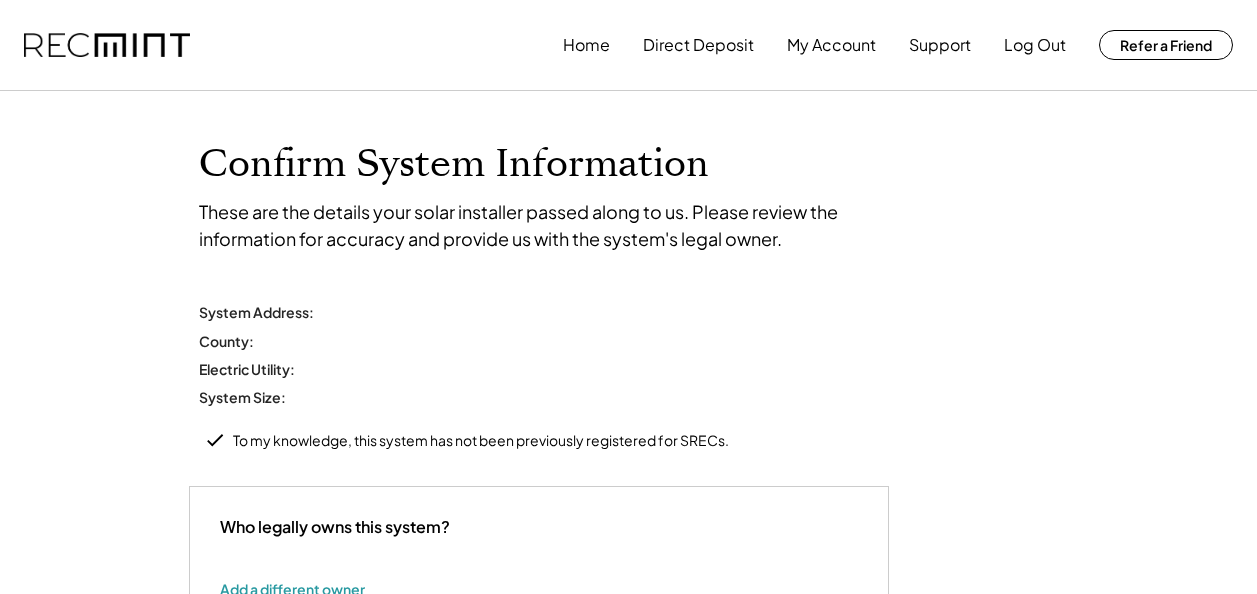 scroll, scrollTop: 0, scrollLeft: 0, axis: both 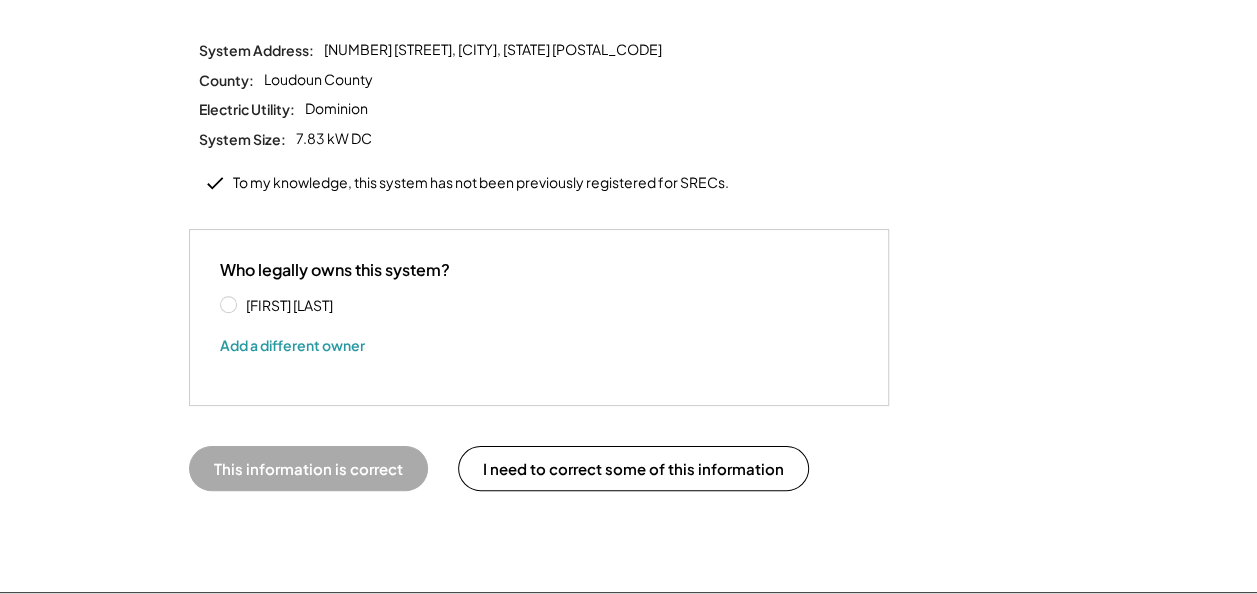 click on "[FIRST] [LAST]" at bounding box center [330, 305] 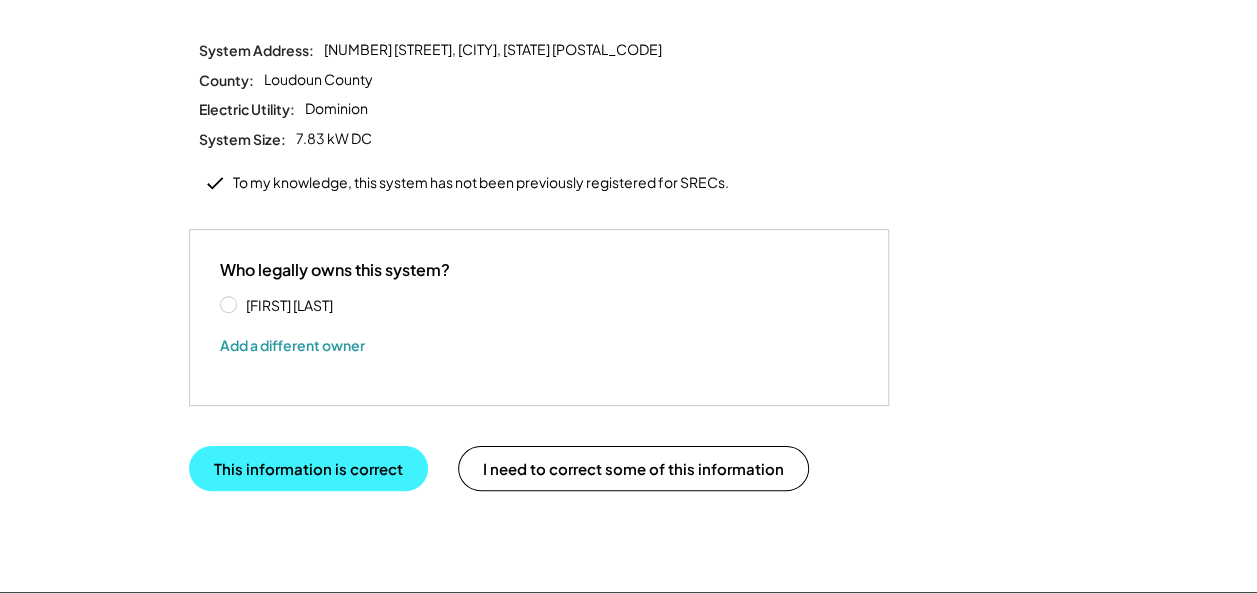 click on "This information is correct" at bounding box center [308, 468] 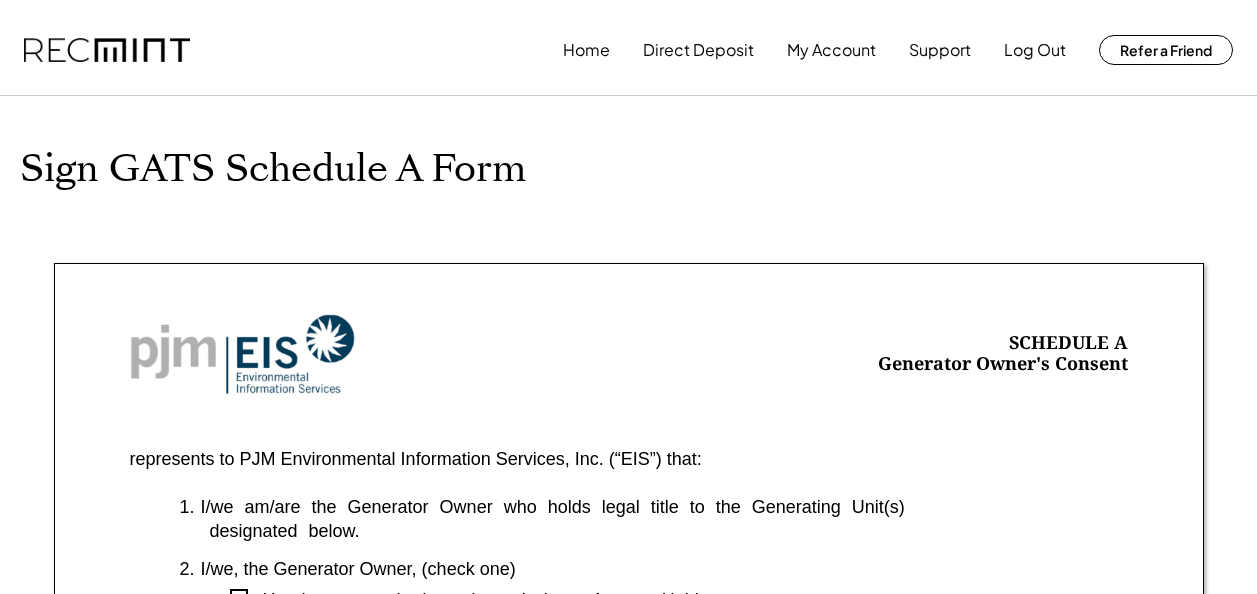 scroll, scrollTop: 0, scrollLeft: 0, axis: both 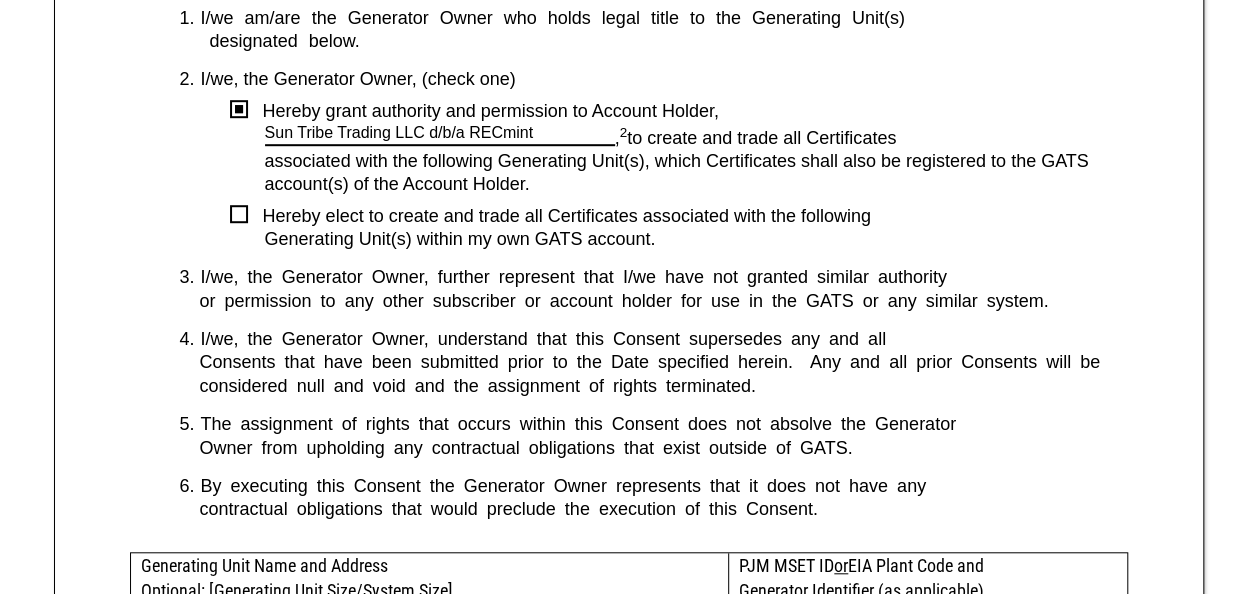 click at bounding box center (239, 214) 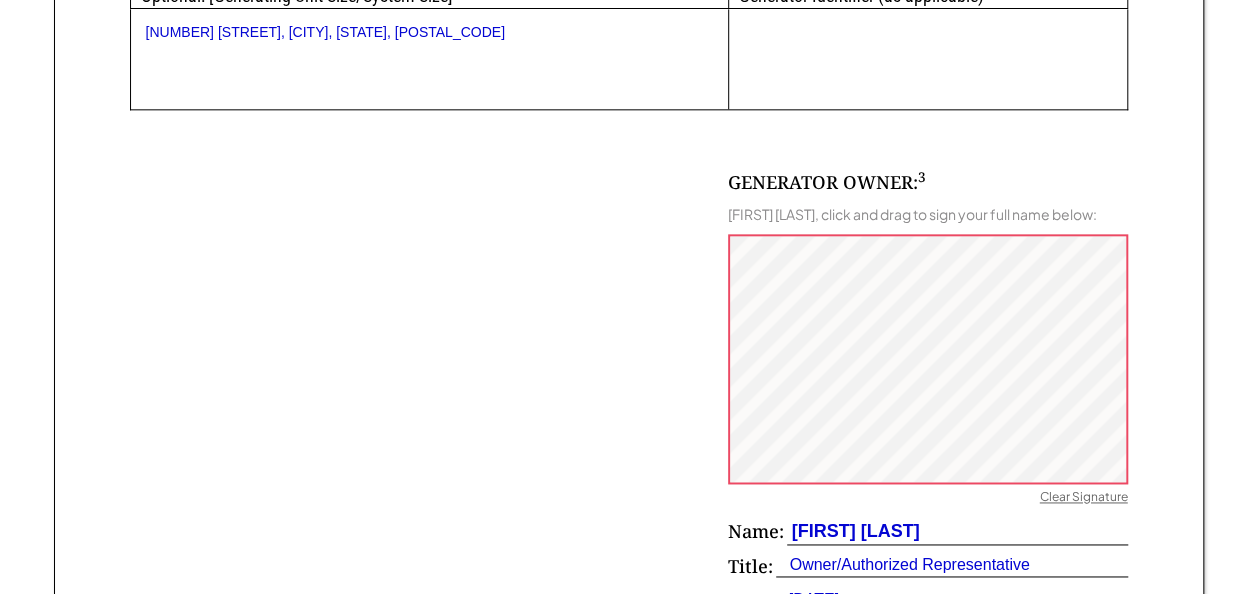 scroll, scrollTop: 1181, scrollLeft: 0, axis: vertical 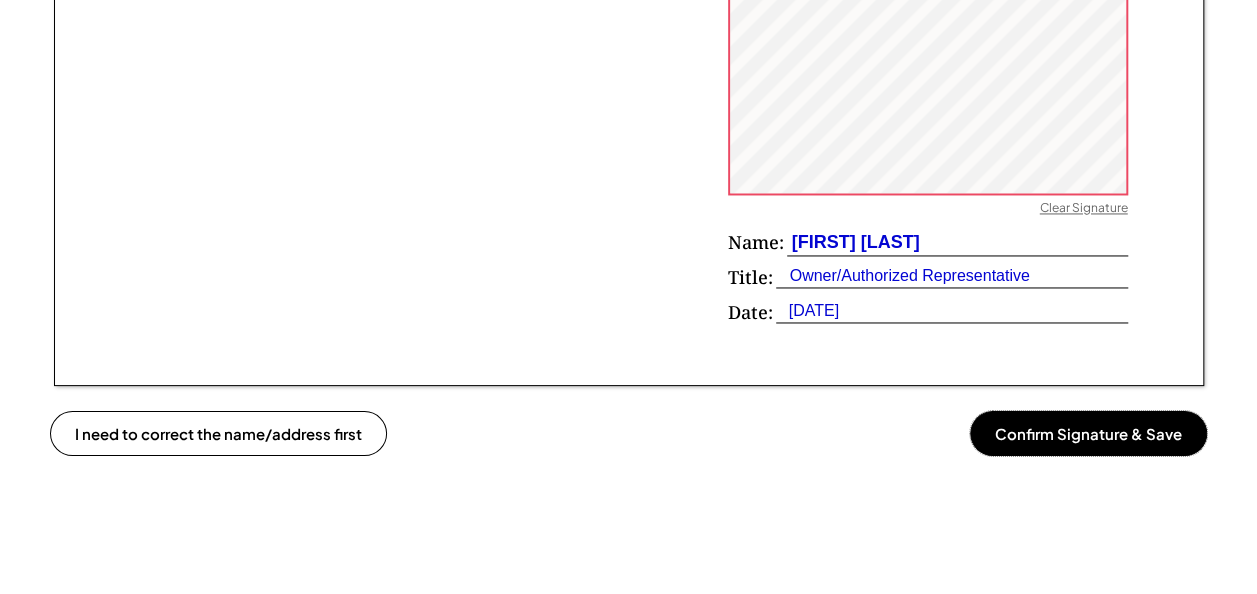 click on "Confirm Signature & Save" at bounding box center [1088, 433] 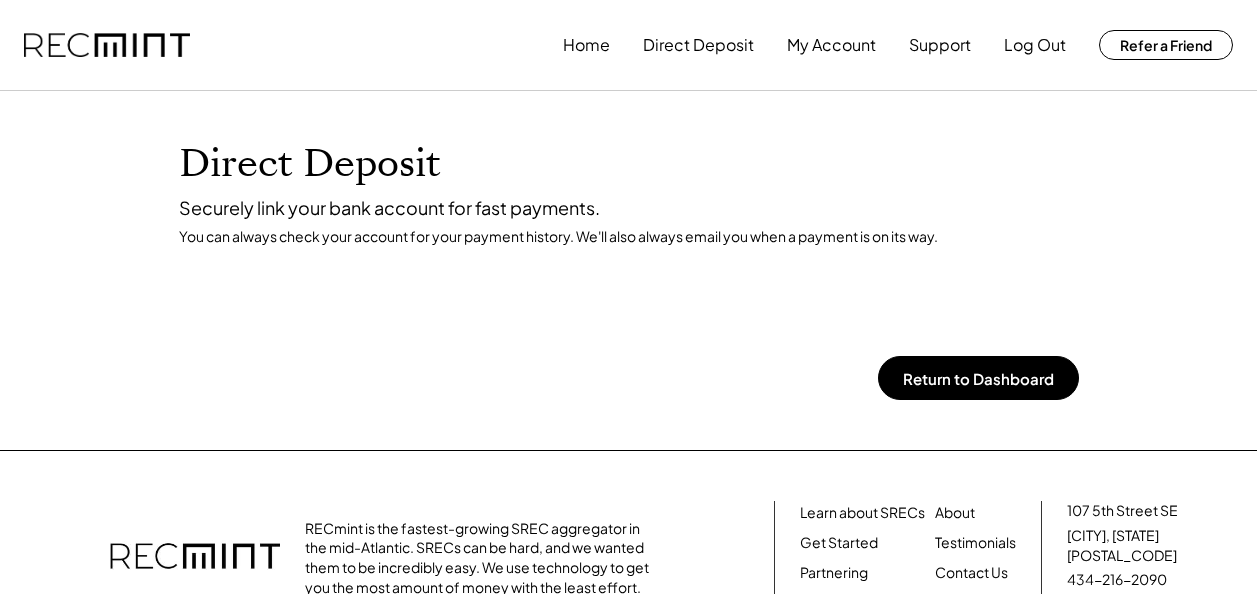 scroll, scrollTop: 0, scrollLeft: 0, axis: both 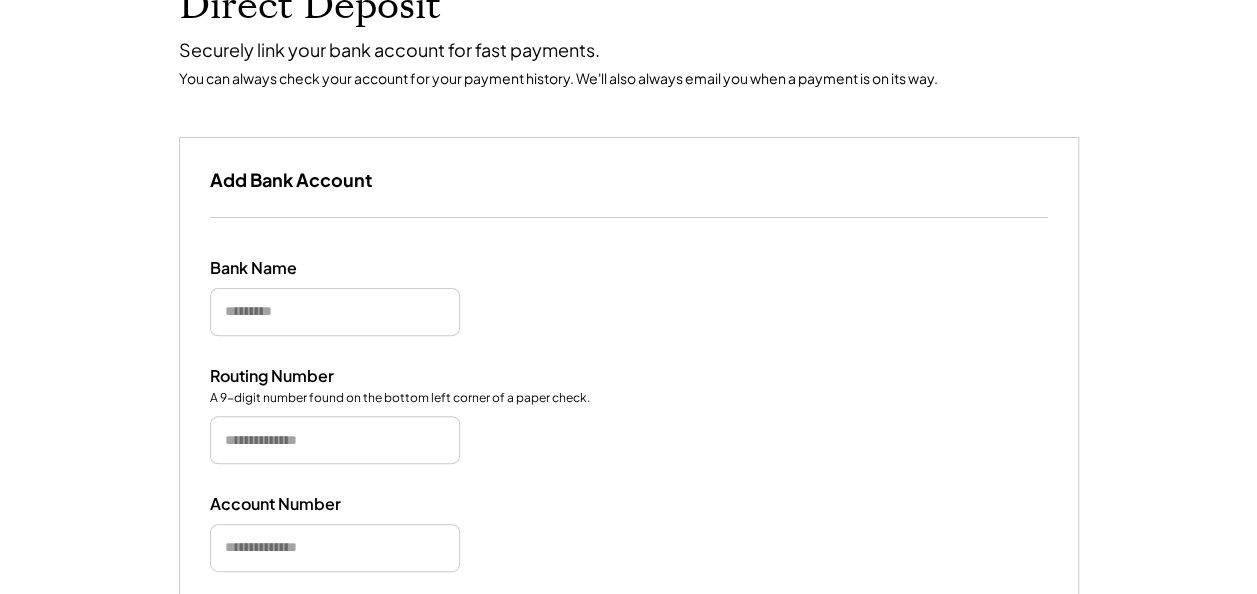 click at bounding box center [335, 312] 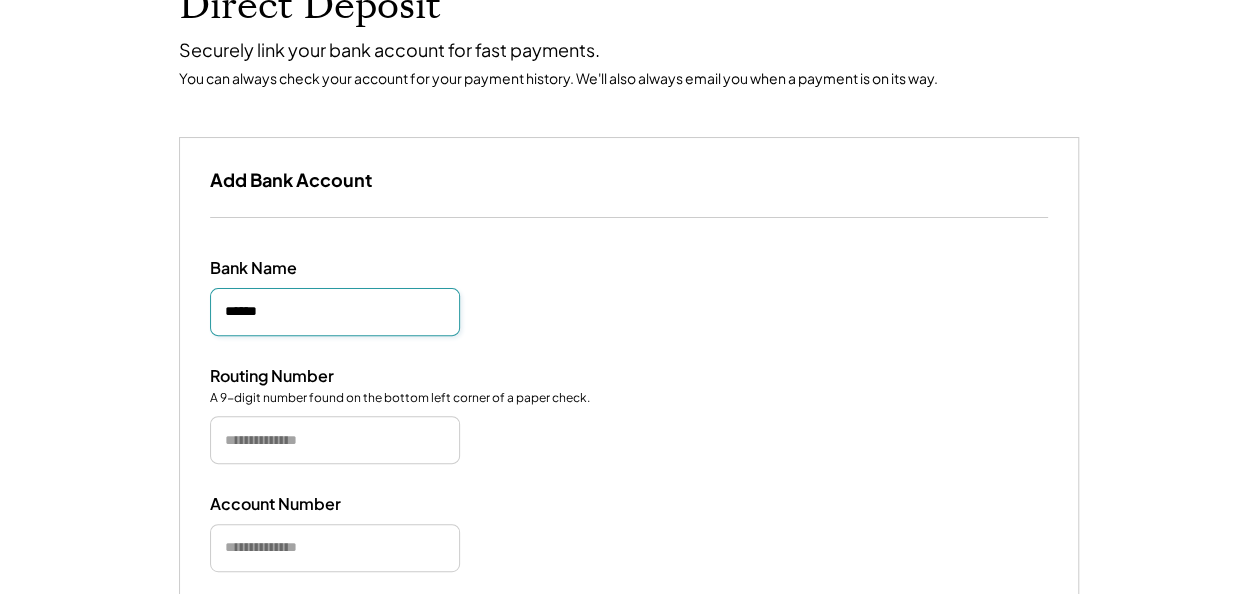 type on "******" 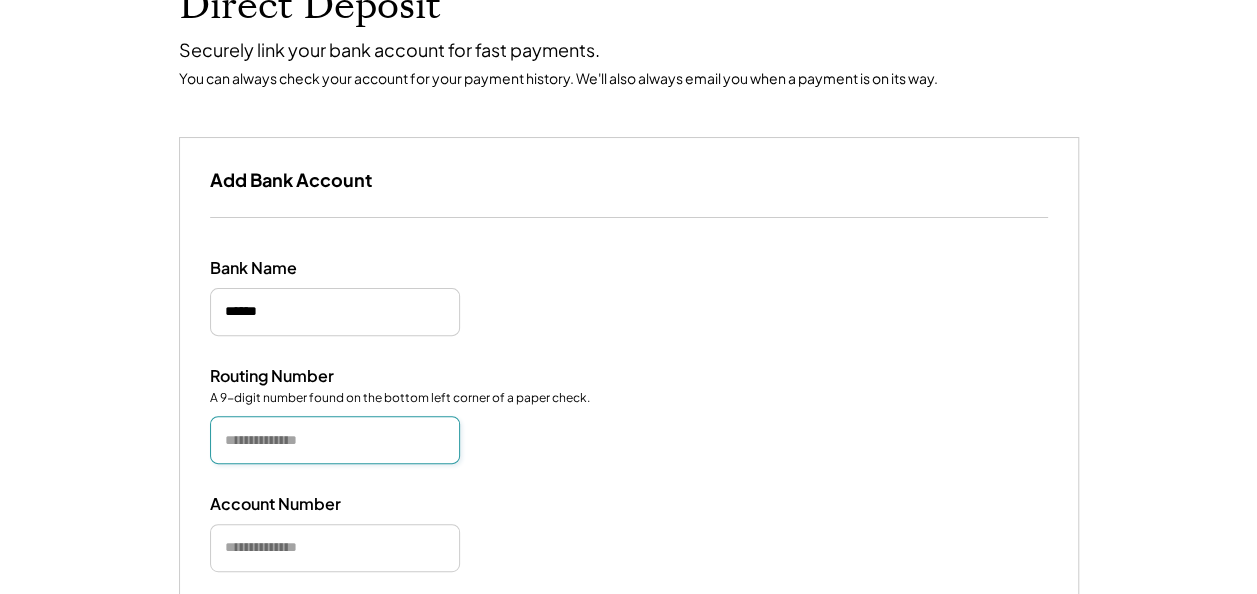 click at bounding box center (335, 440) 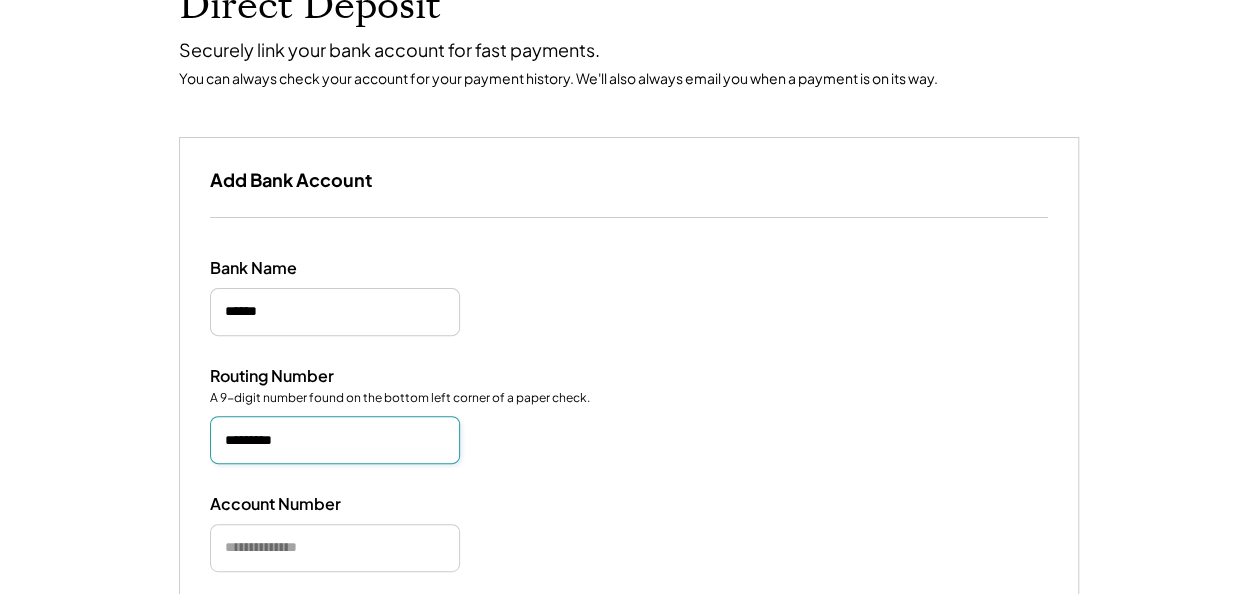 type on "*********" 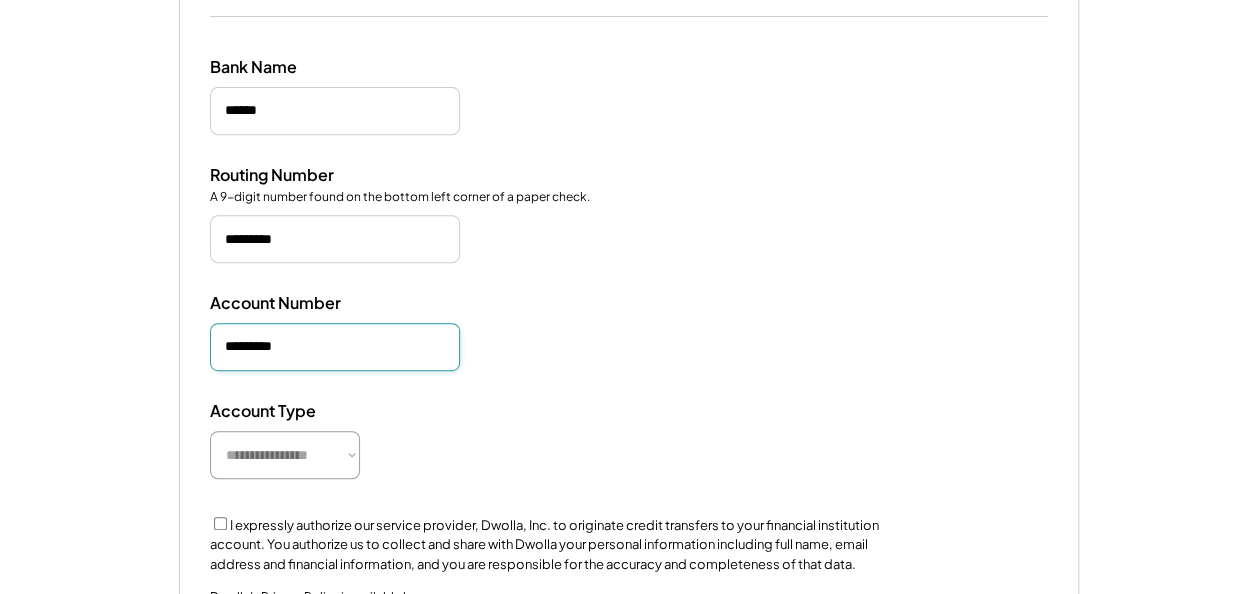 scroll, scrollTop: 366, scrollLeft: 0, axis: vertical 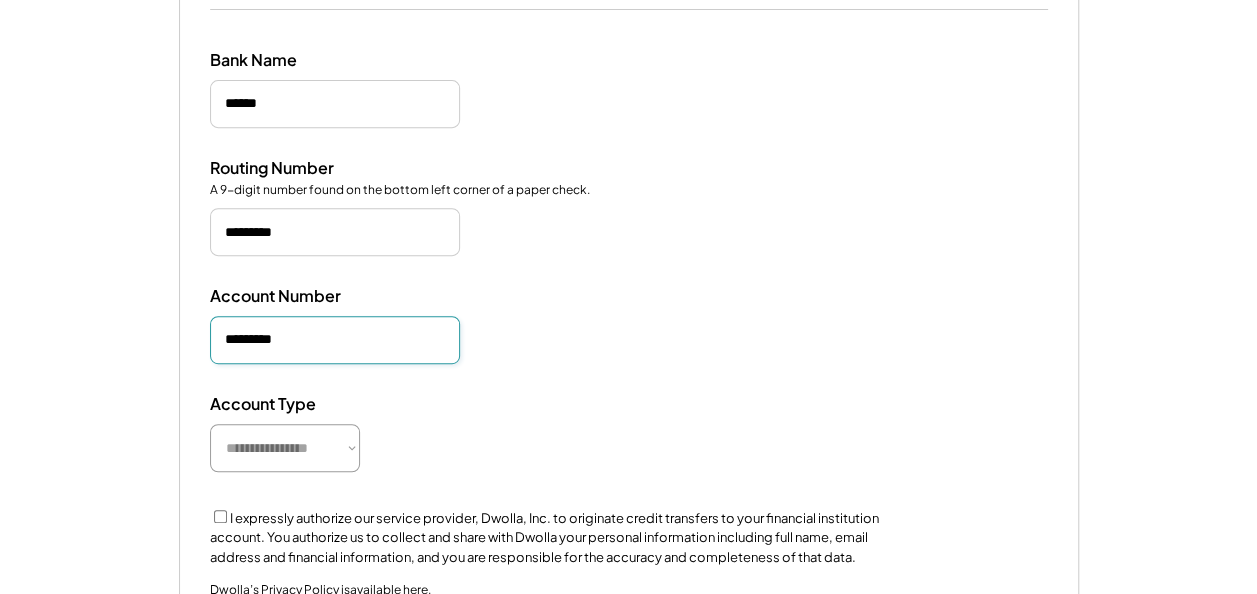 type on "*********" 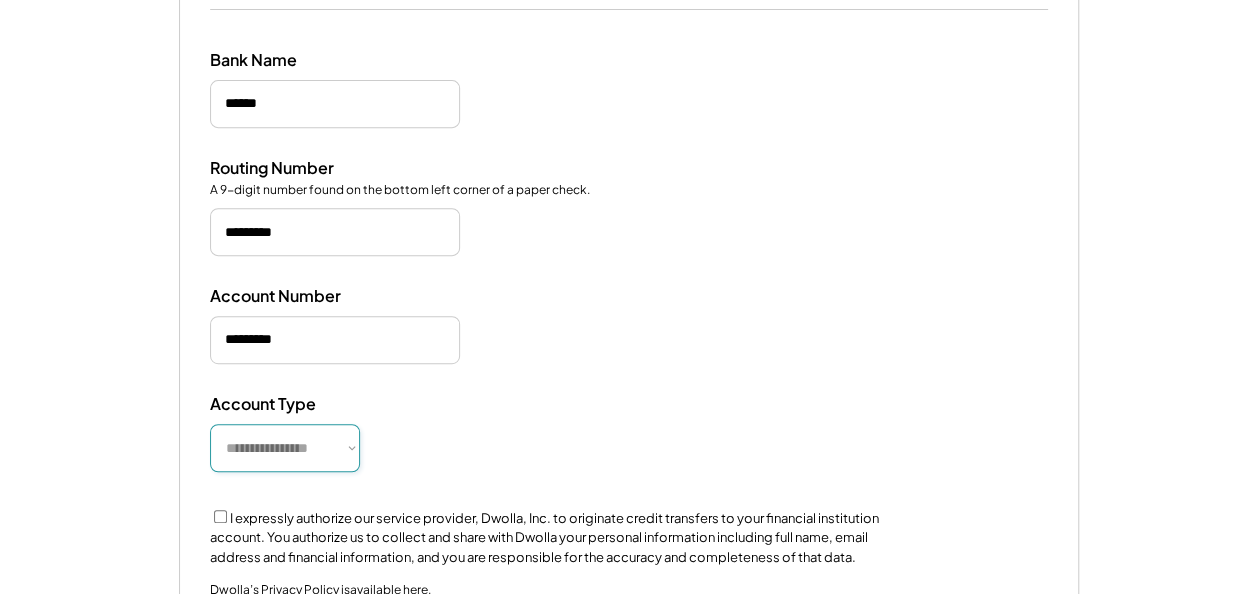 click on "**********" at bounding box center (285, 448) 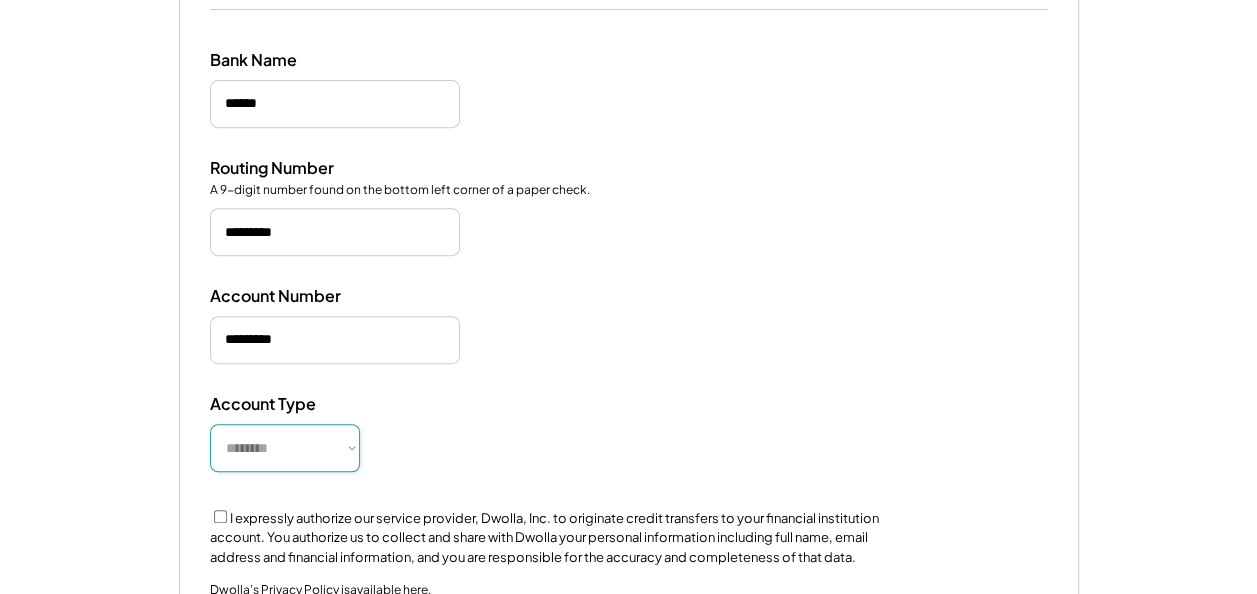 click on "**********" at bounding box center (285, 448) 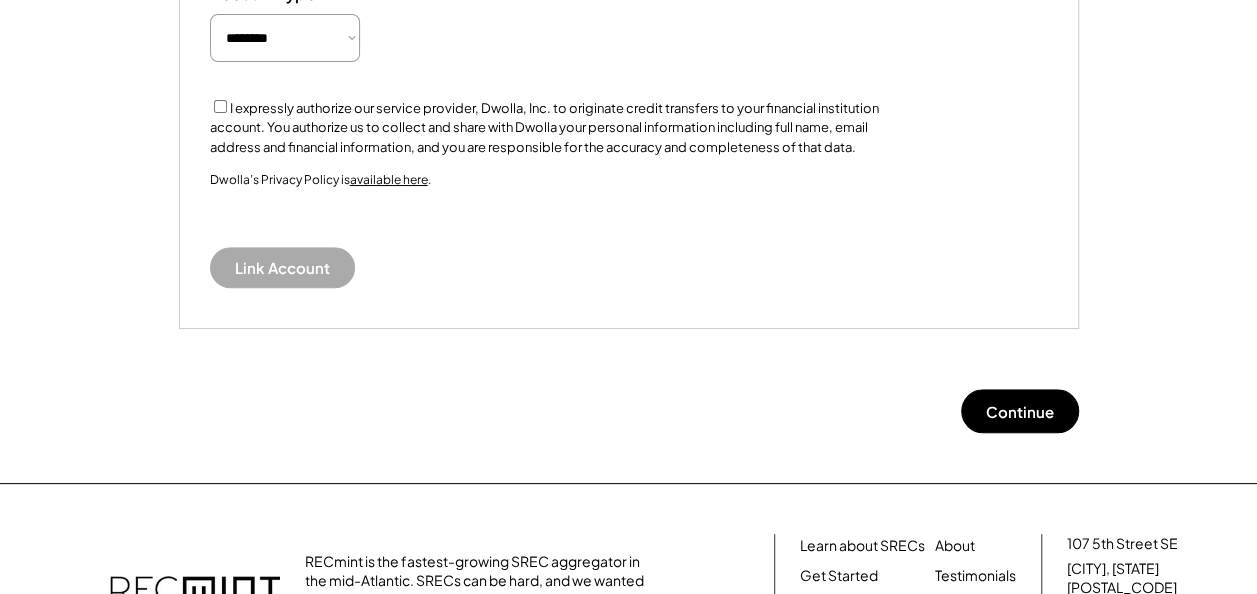 scroll, scrollTop: 784, scrollLeft: 0, axis: vertical 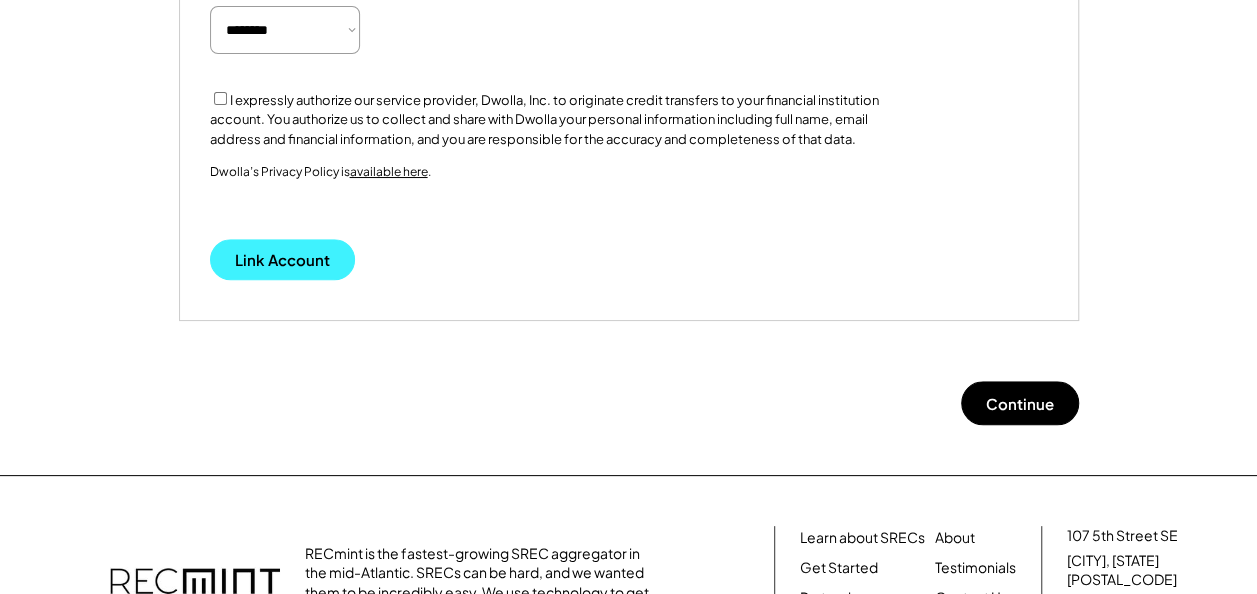 click on "Link Account" at bounding box center (282, 259) 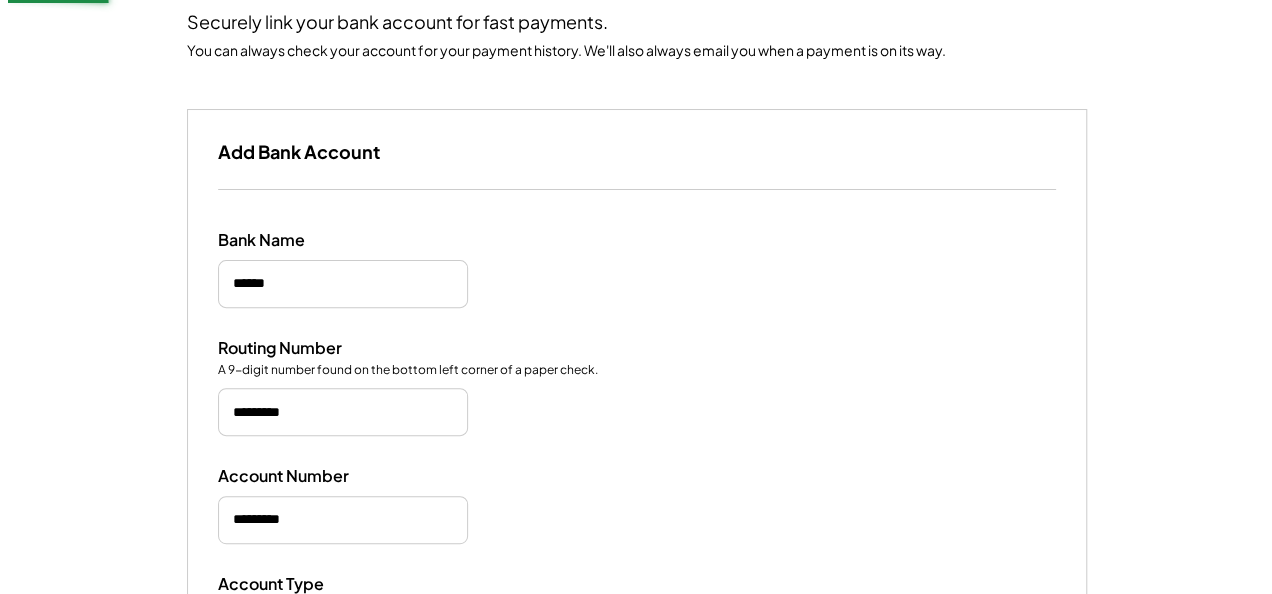 scroll, scrollTop: 141, scrollLeft: 0, axis: vertical 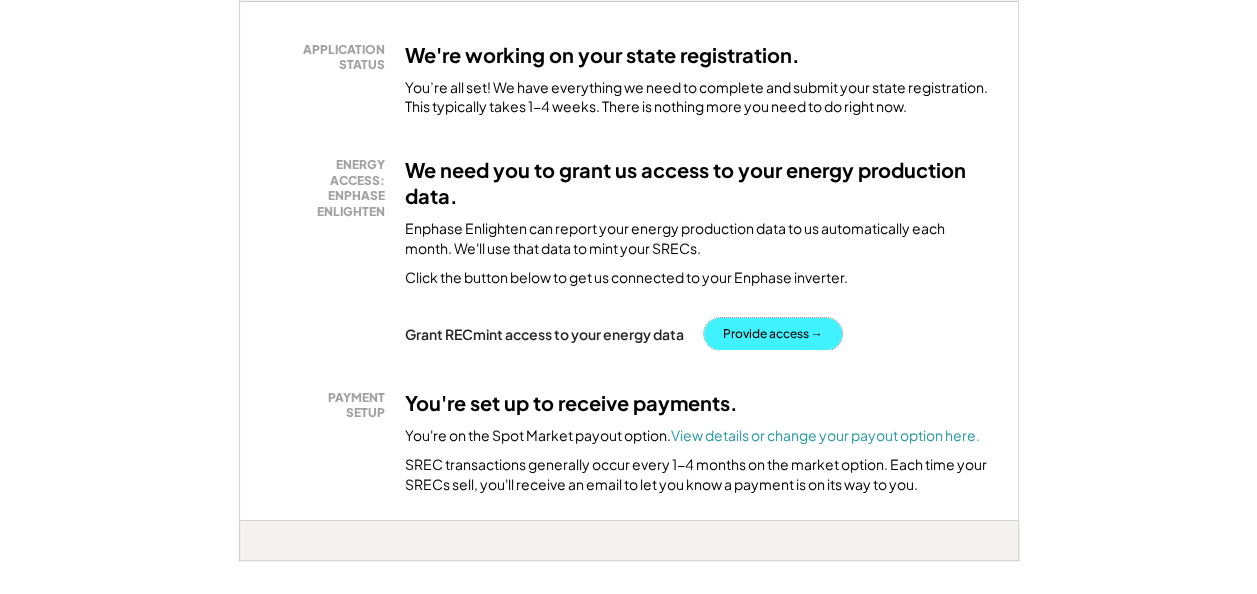 click on "Provide access →" at bounding box center [773, 334] 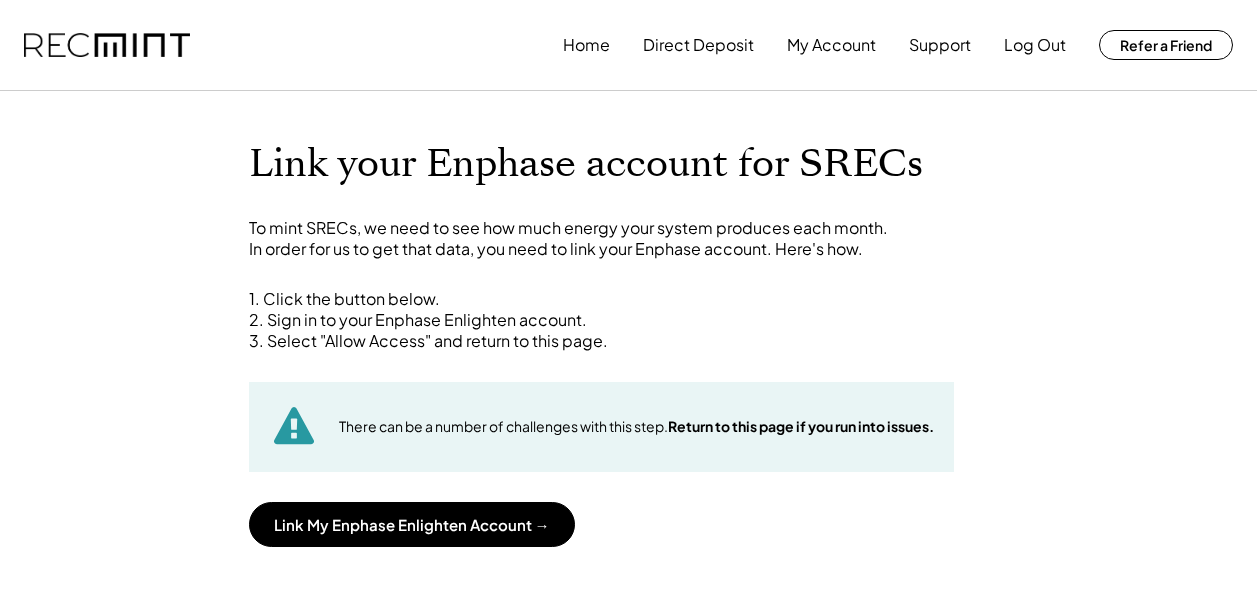 scroll, scrollTop: 0, scrollLeft: 0, axis: both 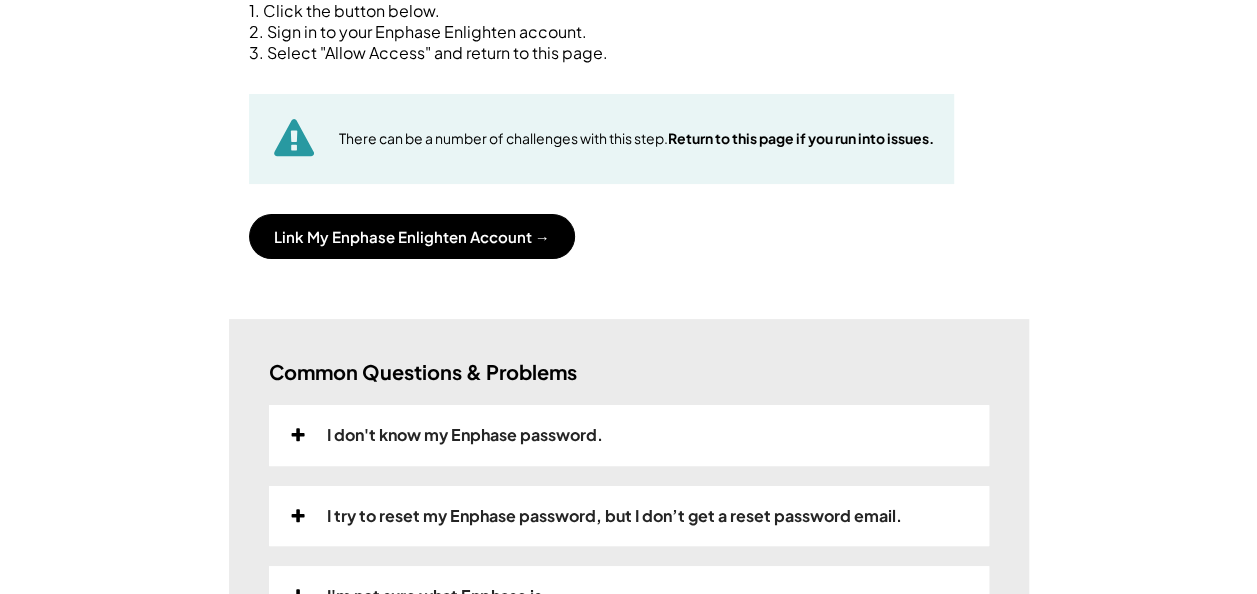 click on "I don't know my Enphase password." at bounding box center (465, 435) 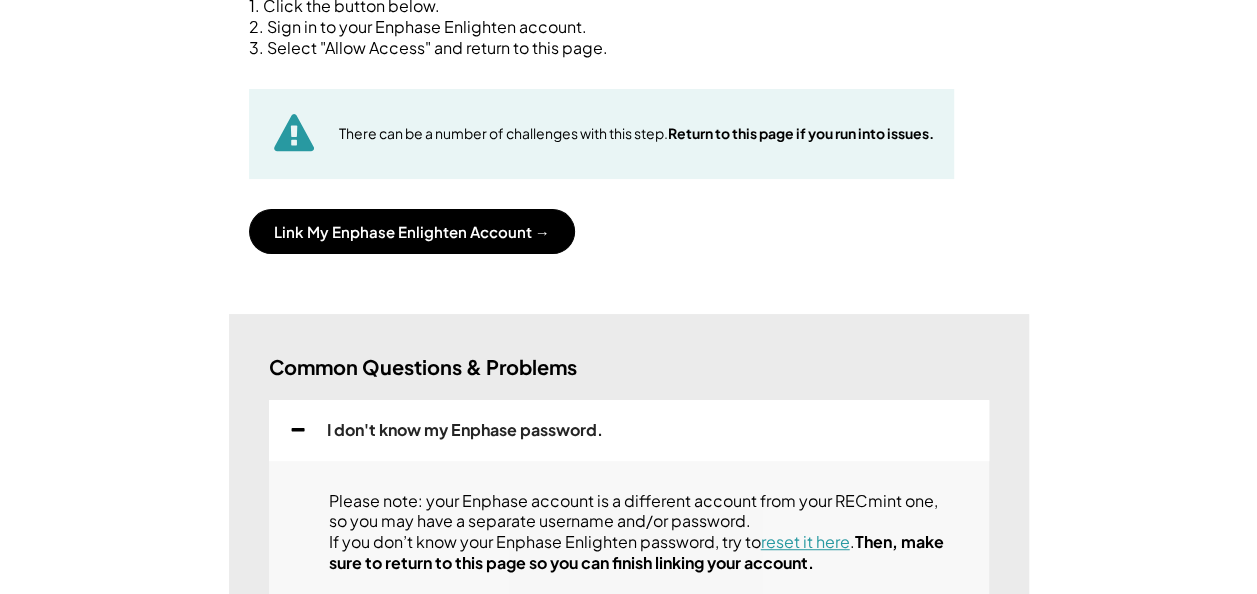 scroll, scrollTop: 60, scrollLeft: 0, axis: vertical 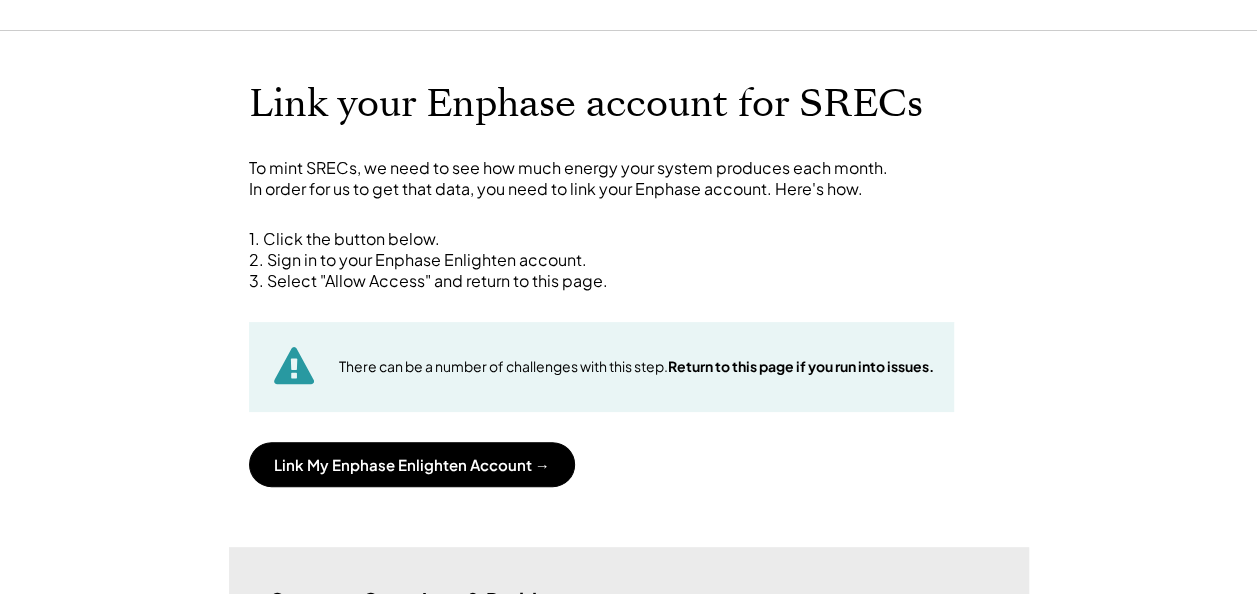 click on "Home Direct Deposit My Account Support Log Out Refer a Friend Link your Enphase account for SRECs To mint SRECs, we need to see how much energy your system produces each month.
In order for us to get that data, you need to link your Enphase account. Here's how. 1. Click the button below.
2. Sign in to your Enphase Enlighten account. 3. Select "Allow Access" and return to this page. There can be a number of challenges with this step.
Return to this page if you run into issues. Link My Enphase Enlighten Account → Common Questions & Problems I don't know my Enphase password. Please note: your Enphase account is a different account from your RECmint one, so you may have a separate username and/or password.
If you don’t know your Enphase Enlighten password, try to  reset it here .  Then, make sure to return to this page so you can finish linking your account. If you didn’t receive a reset password email, your Enphase account might be under a different email address or a family member's. Is this required?" at bounding box center [628, 919] 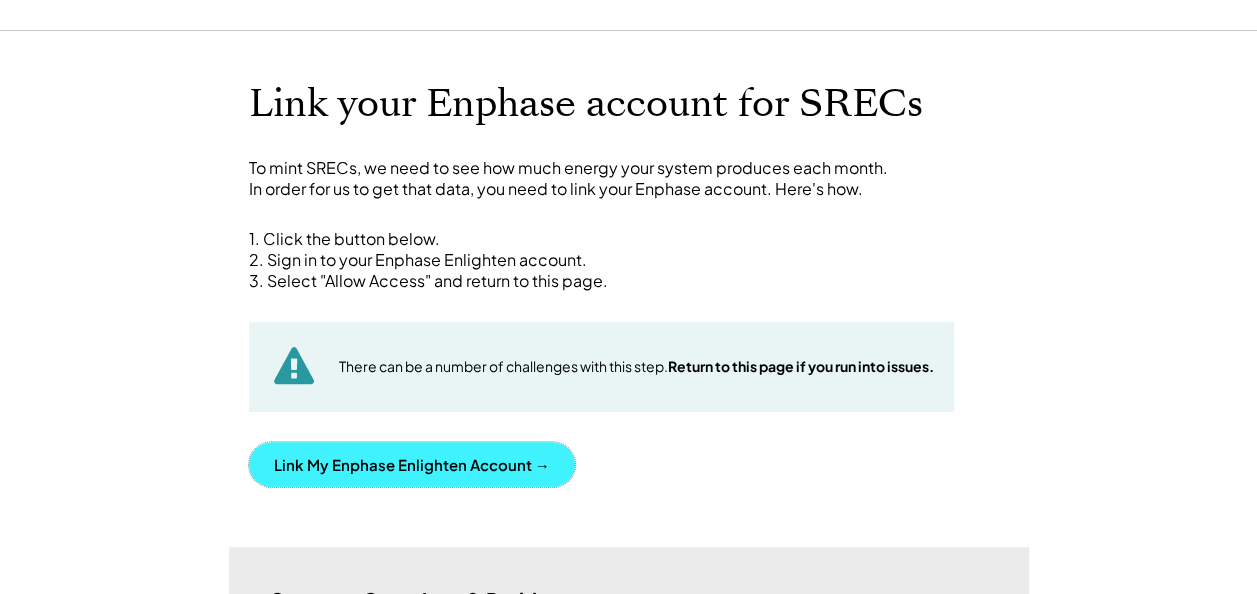 click on "Link My Enphase Enlighten Account →" at bounding box center [412, 464] 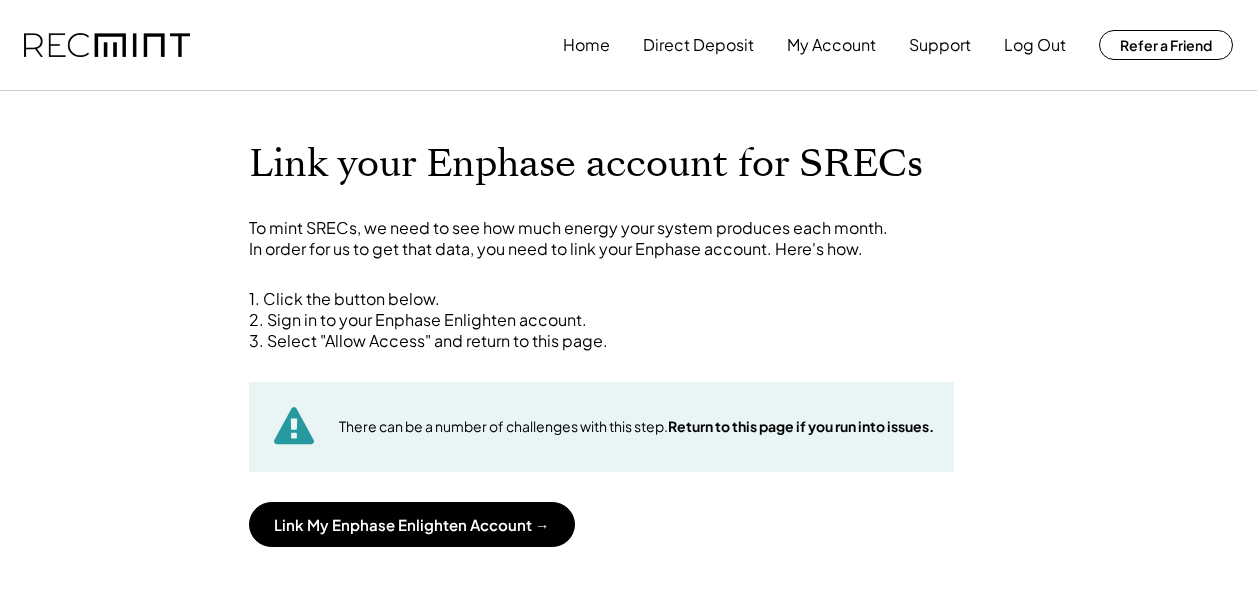 scroll, scrollTop: 0, scrollLeft: 0, axis: both 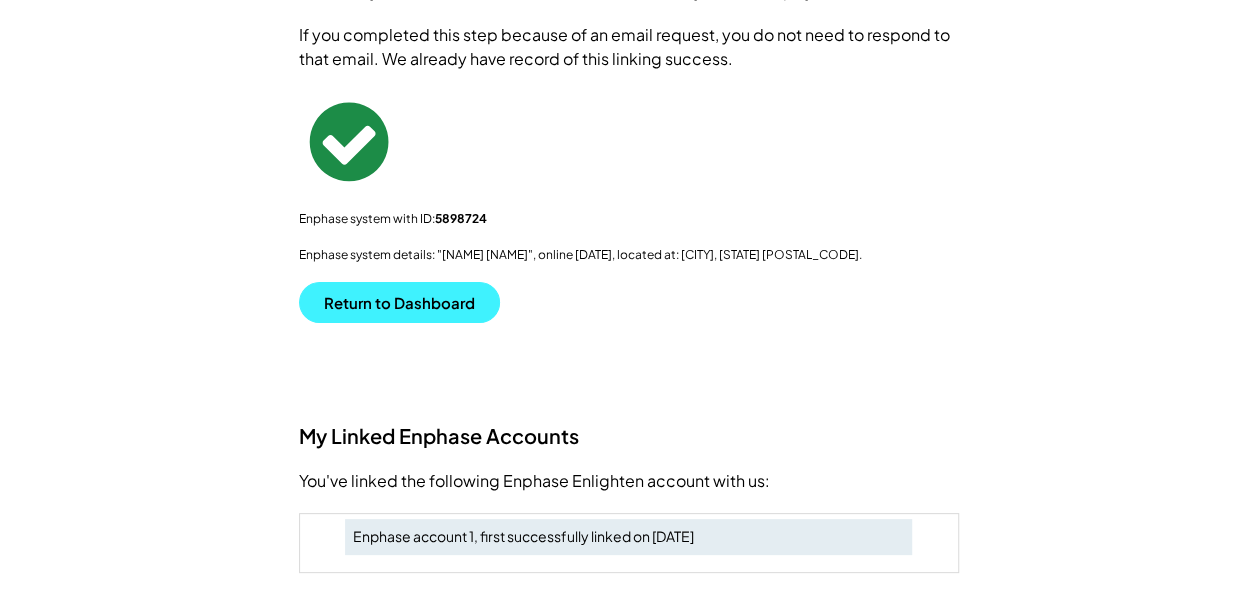 click on "Return to Dashboard" at bounding box center [399, 302] 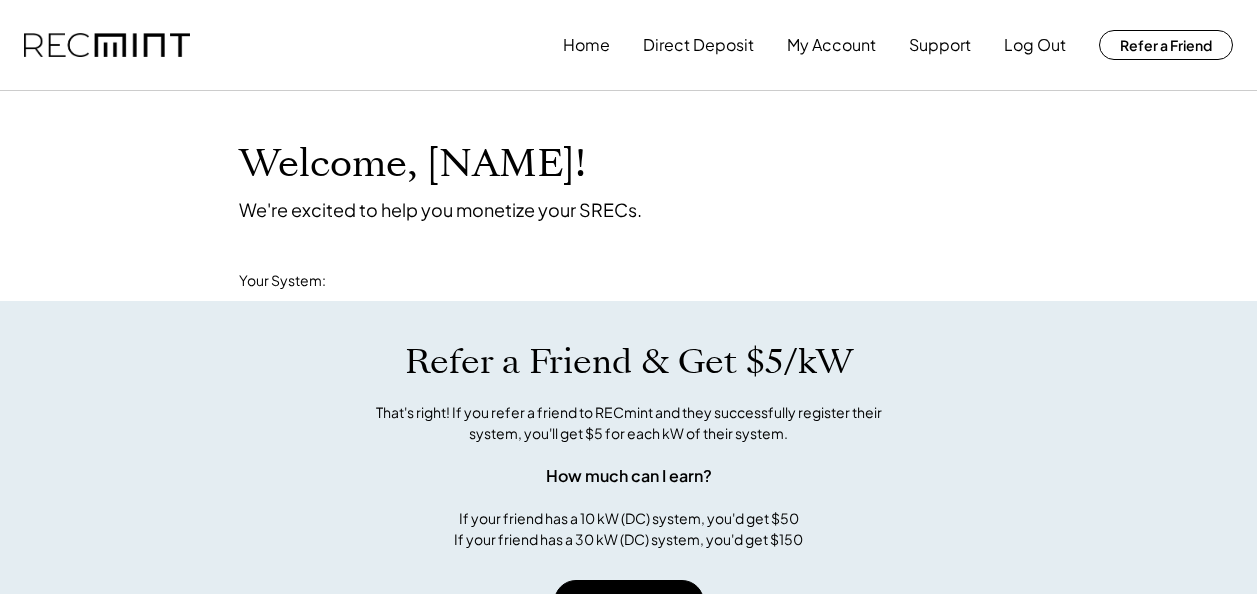 scroll, scrollTop: 0, scrollLeft: 0, axis: both 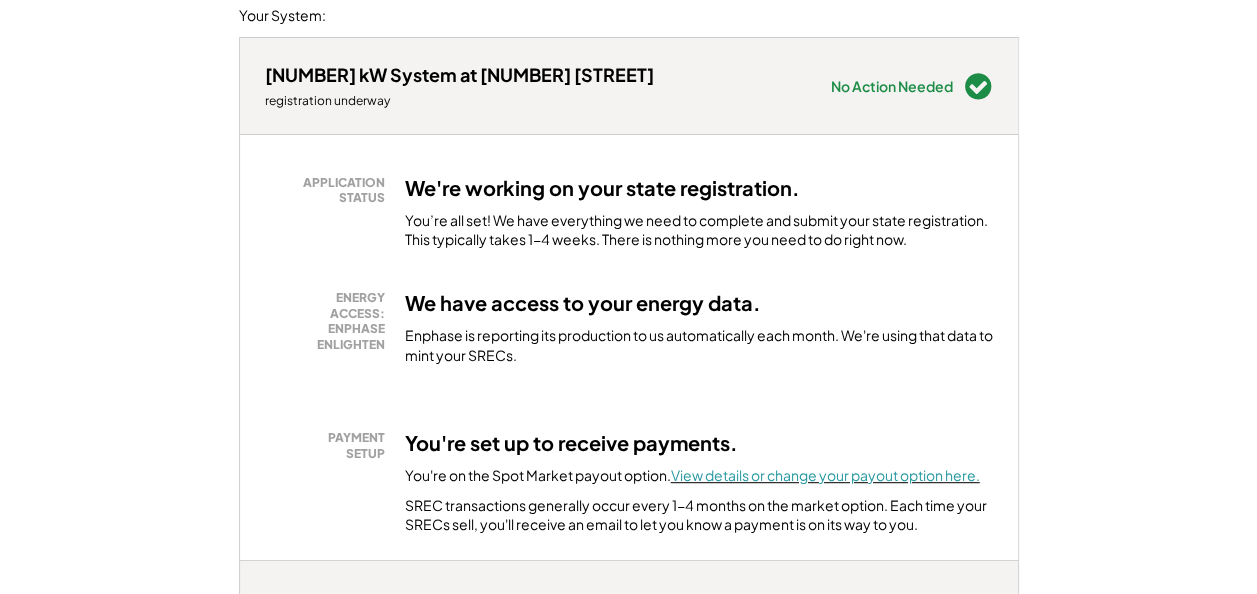 click on "View details or change your payout option here." at bounding box center (825, 475) 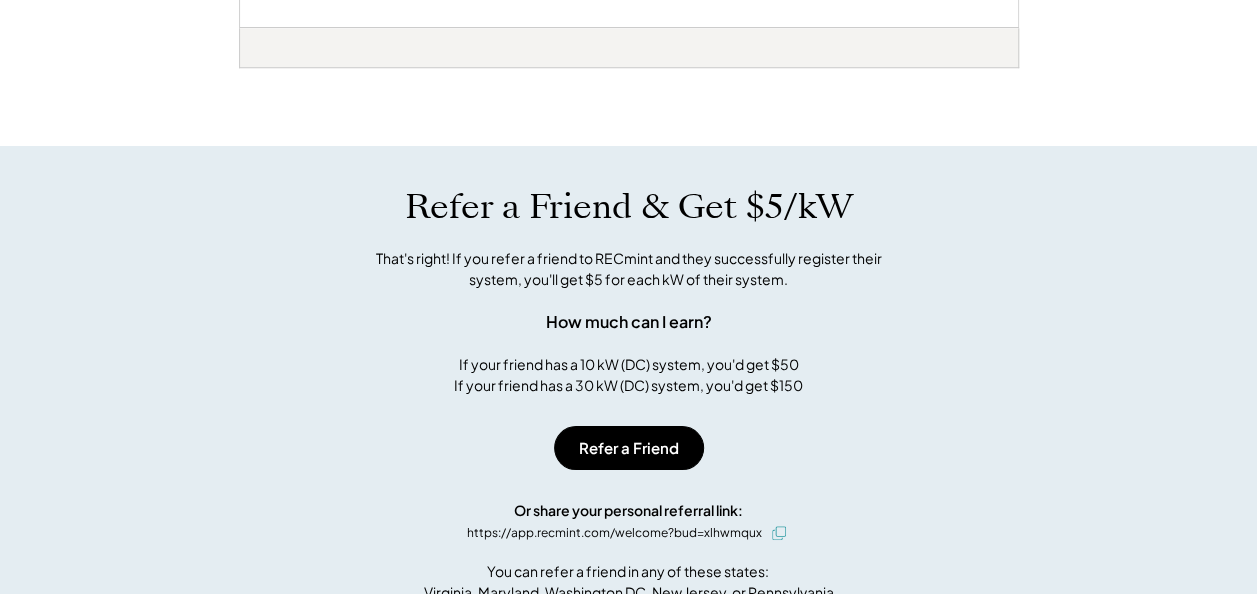 scroll, scrollTop: 863, scrollLeft: 0, axis: vertical 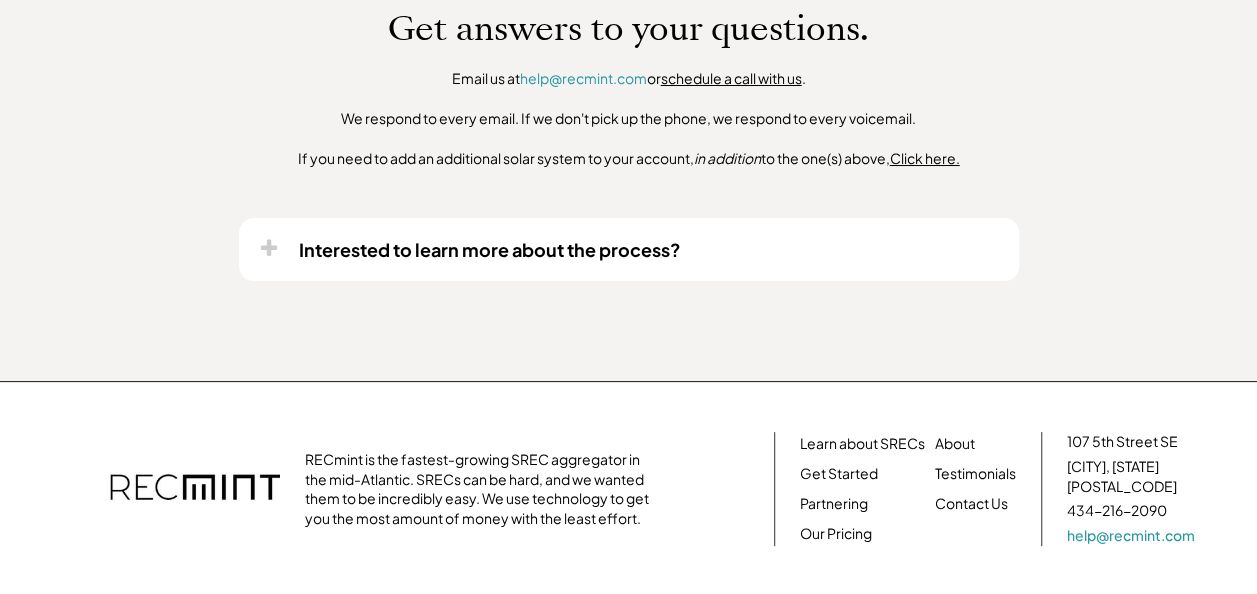 click on "Interested to learn more about the process?" at bounding box center [490, 249] 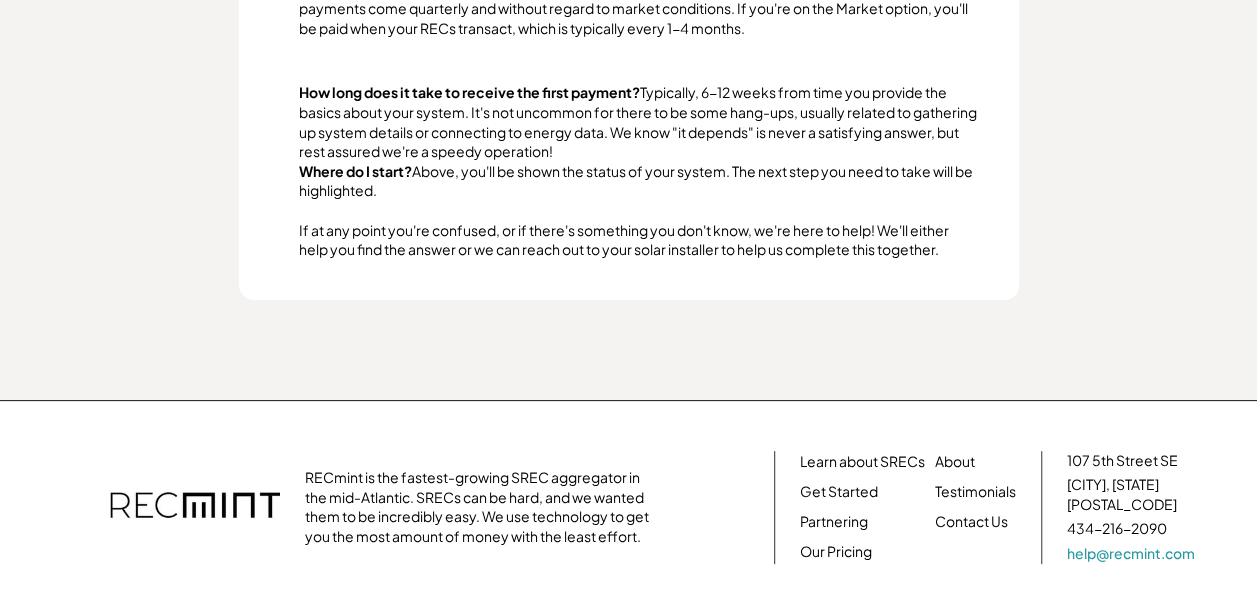 scroll, scrollTop: 2595, scrollLeft: 0, axis: vertical 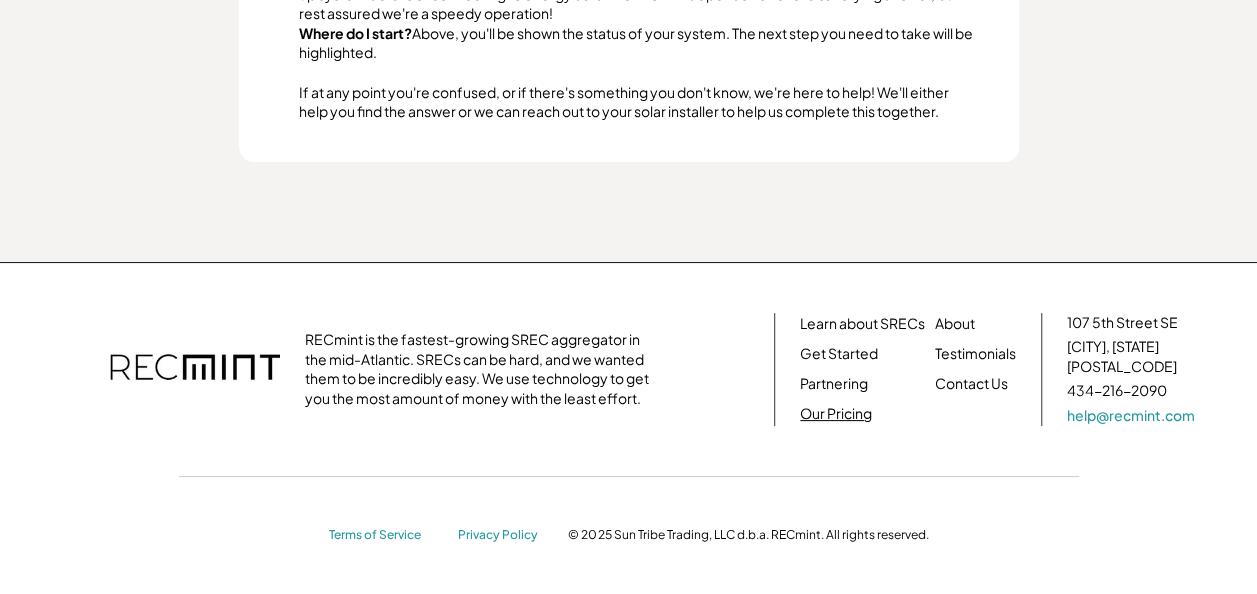 click on "Our Pricing" at bounding box center (836, 414) 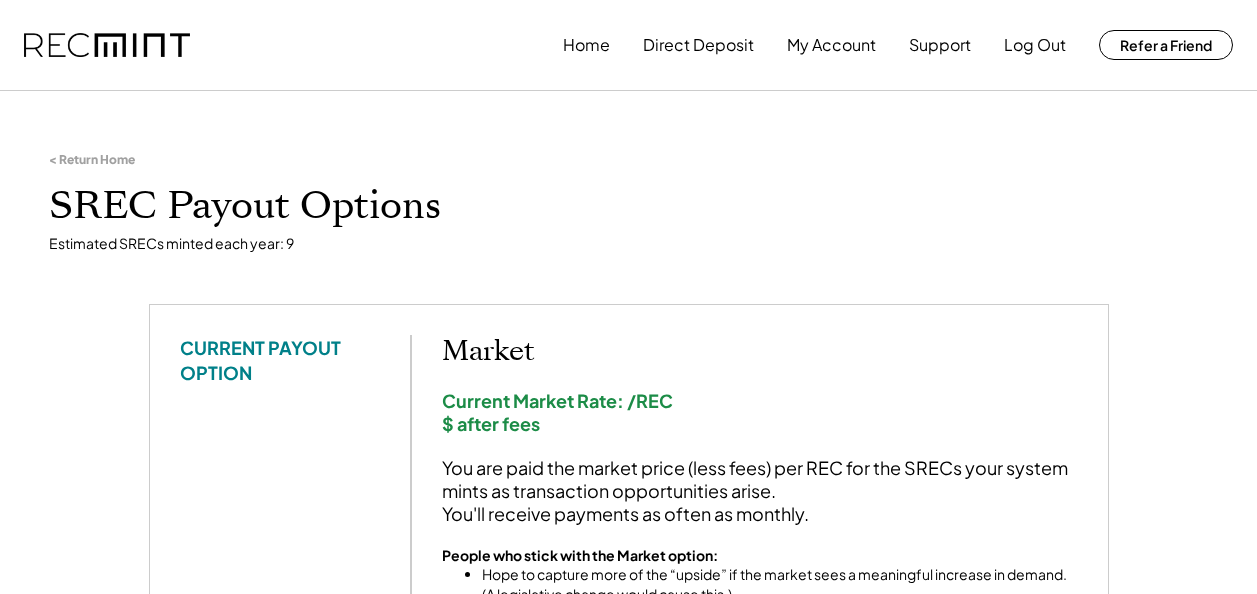 scroll, scrollTop: 0, scrollLeft: 0, axis: both 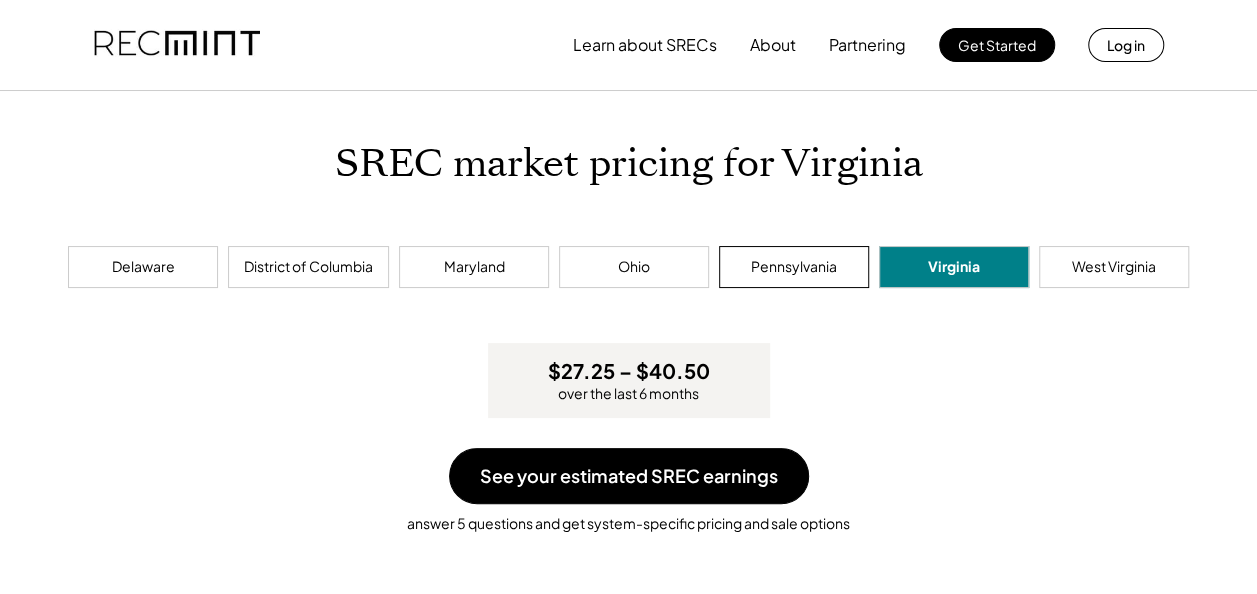 click on "Pennsylvania" at bounding box center (794, 267) 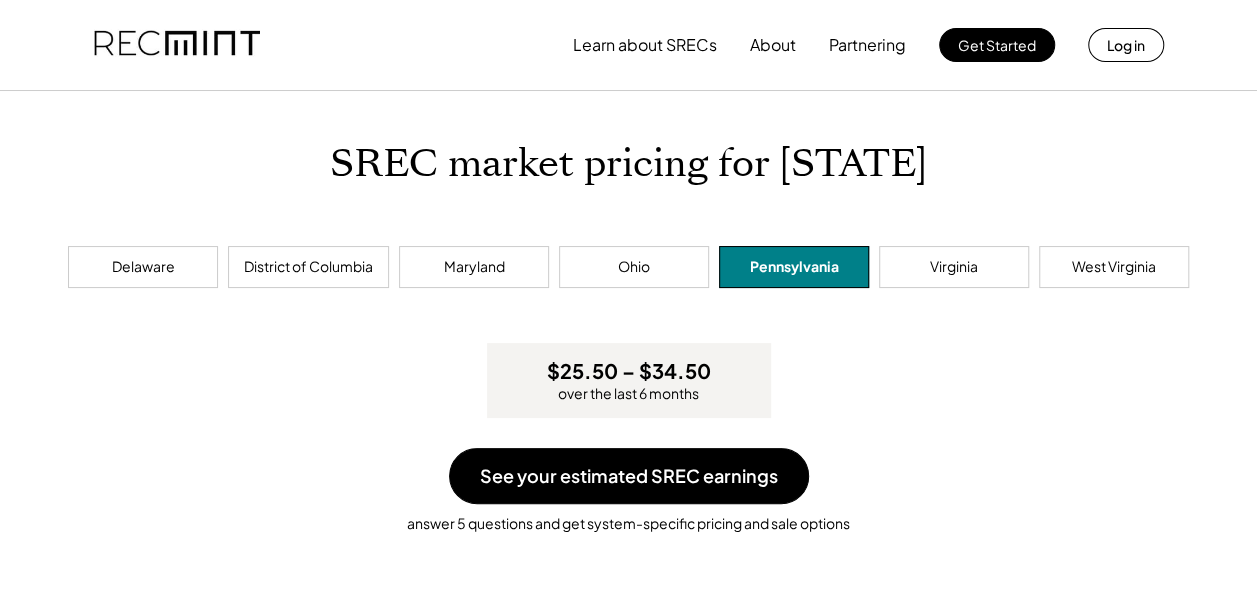 scroll, scrollTop: 999620, scrollLeft: 999000, axis: both 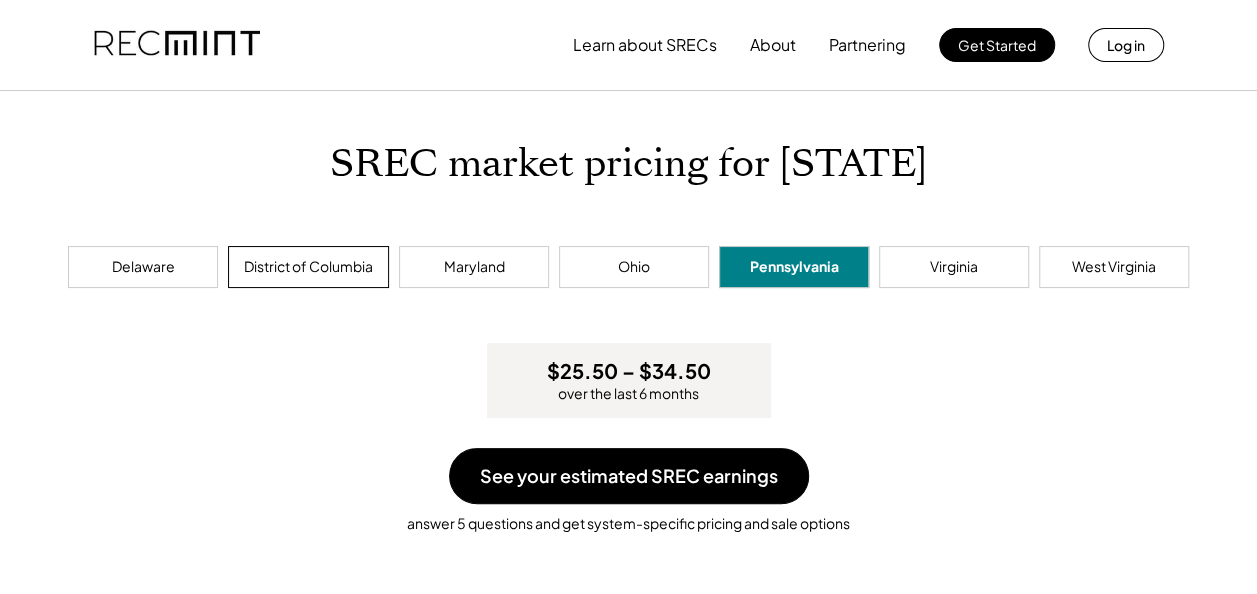 click on "District of Columbia" at bounding box center [308, 267] 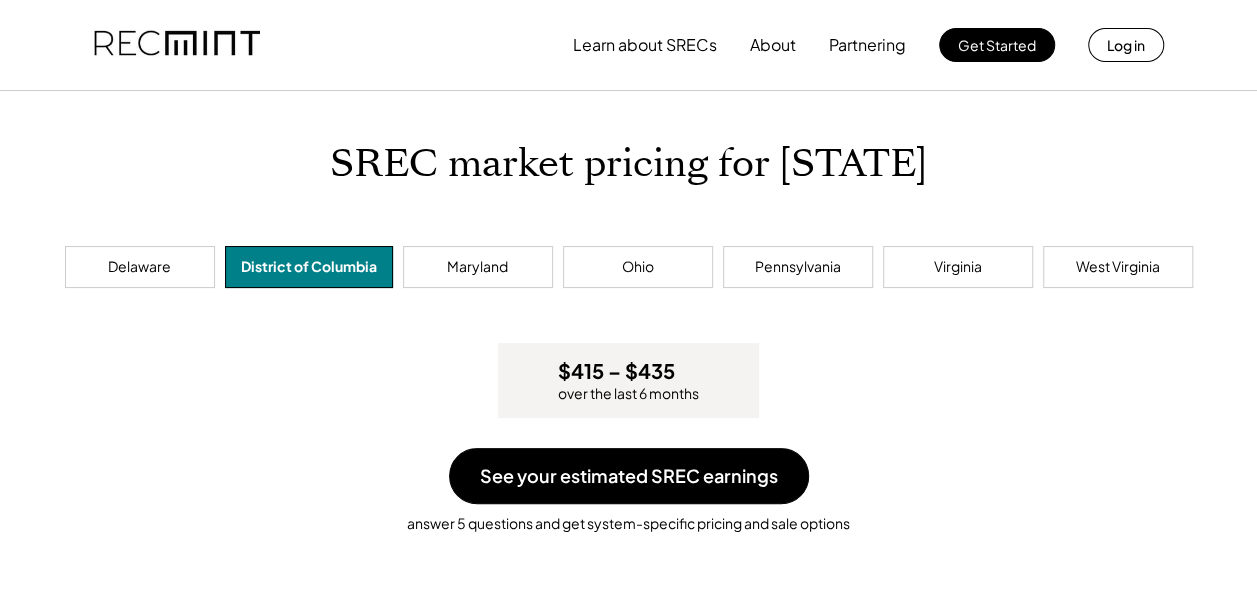 scroll, scrollTop: 999620, scrollLeft: 999000, axis: both 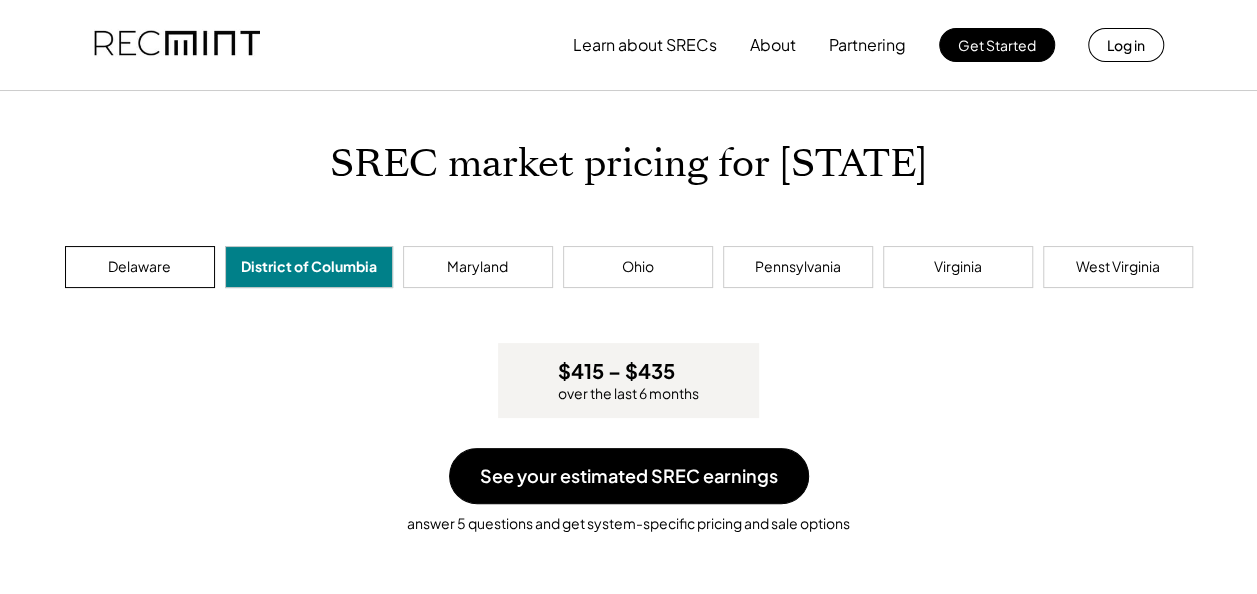 click on "Delaware" at bounding box center (139, 267) 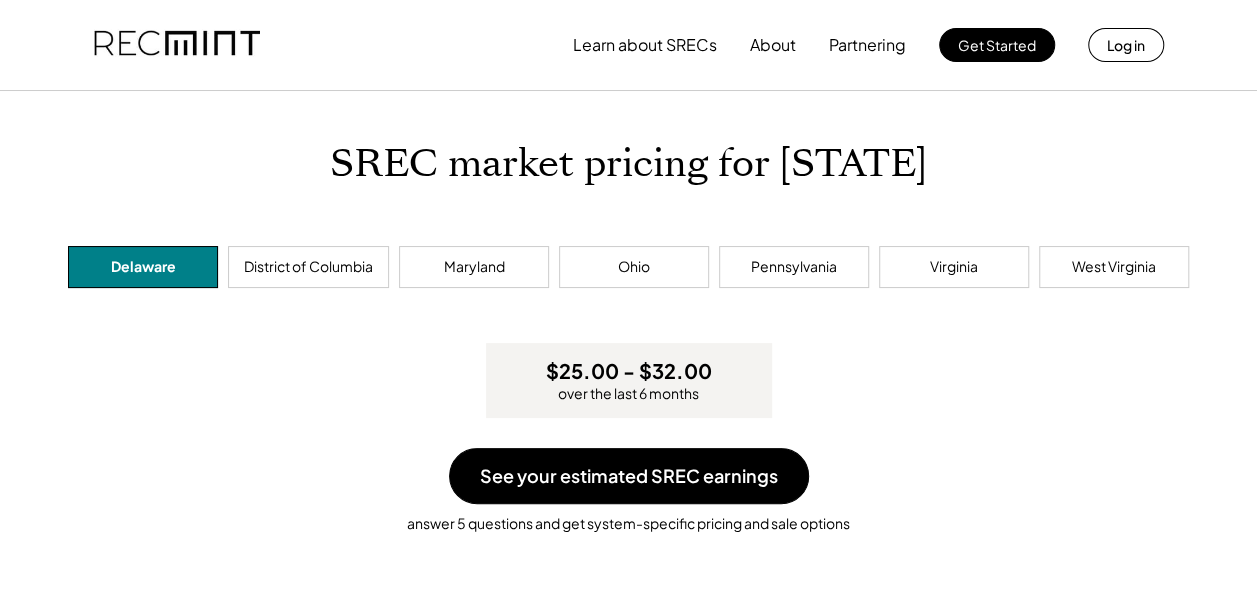 scroll, scrollTop: 999620, scrollLeft: 999000, axis: both 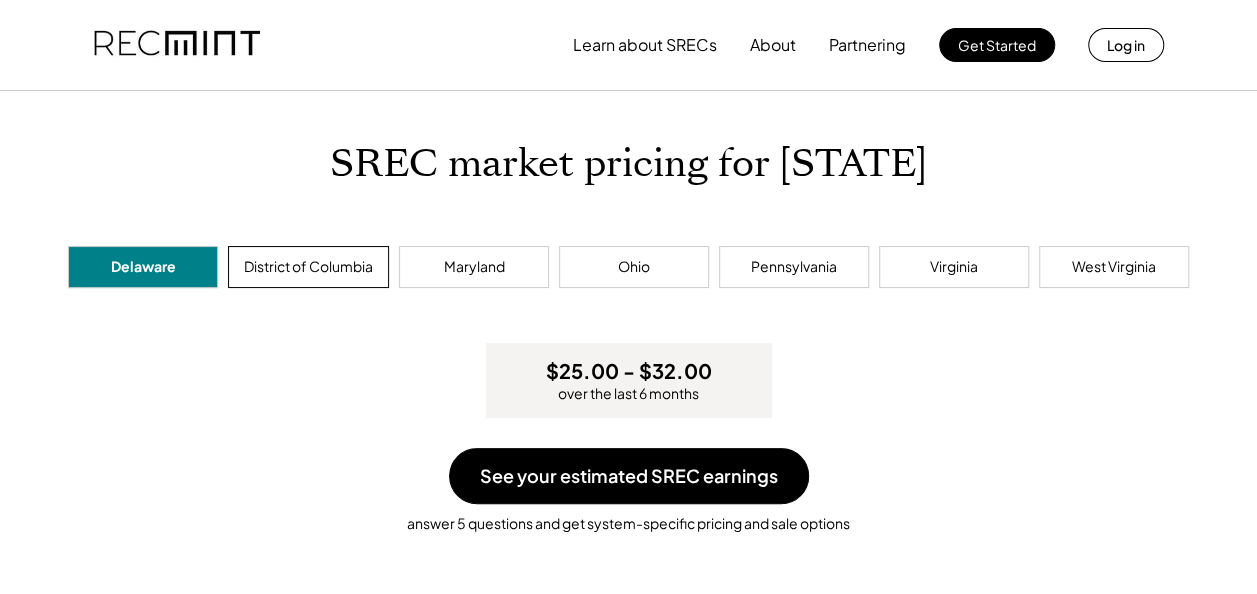 click on "District of Columbia" at bounding box center [308, 267] 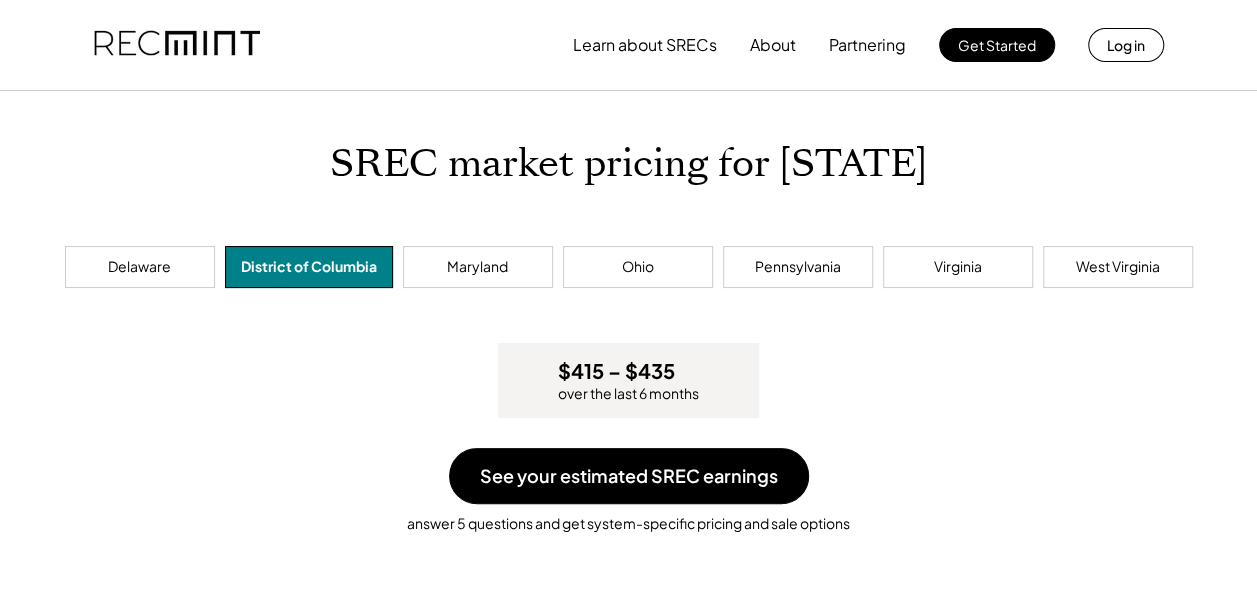 scroll, scrollTop: 999620, scrollLeft: 999000, axis: both 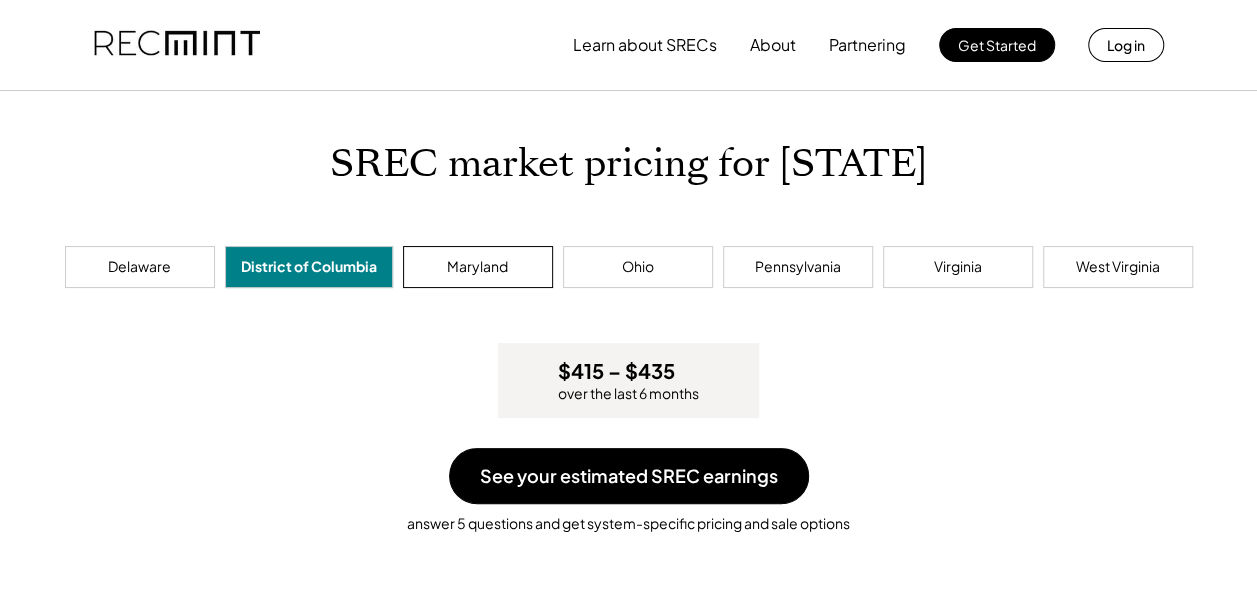 click on "Maryland" at bounding box center (477, 267) 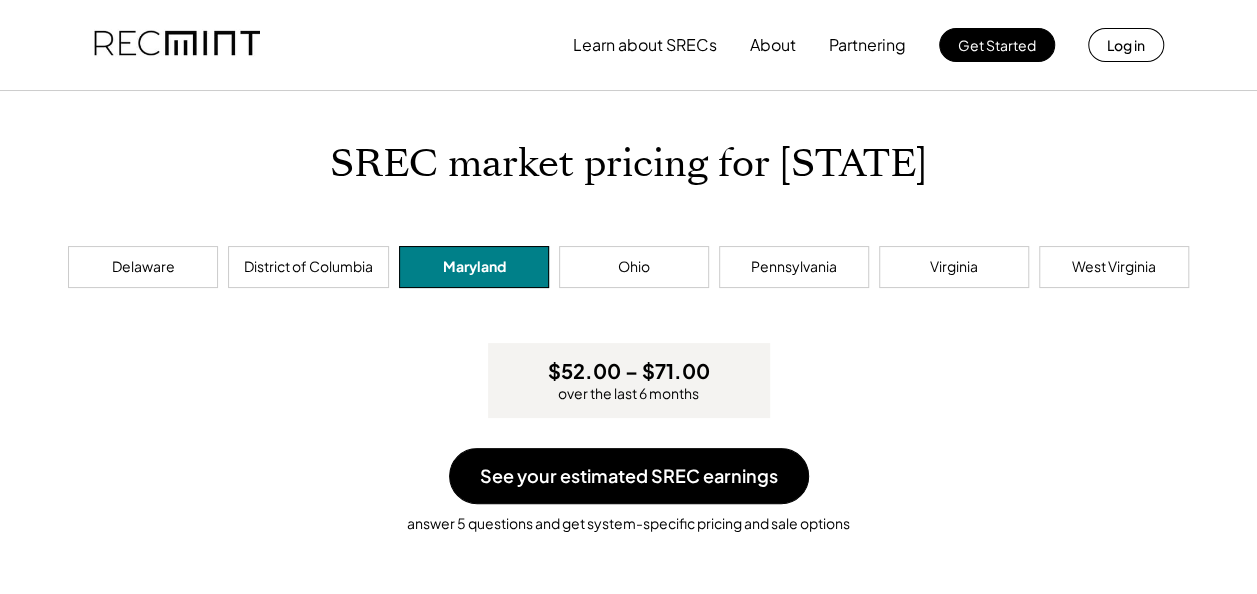 scroll, scrollTop: 999620, scrollLeft: 999000, axis: both 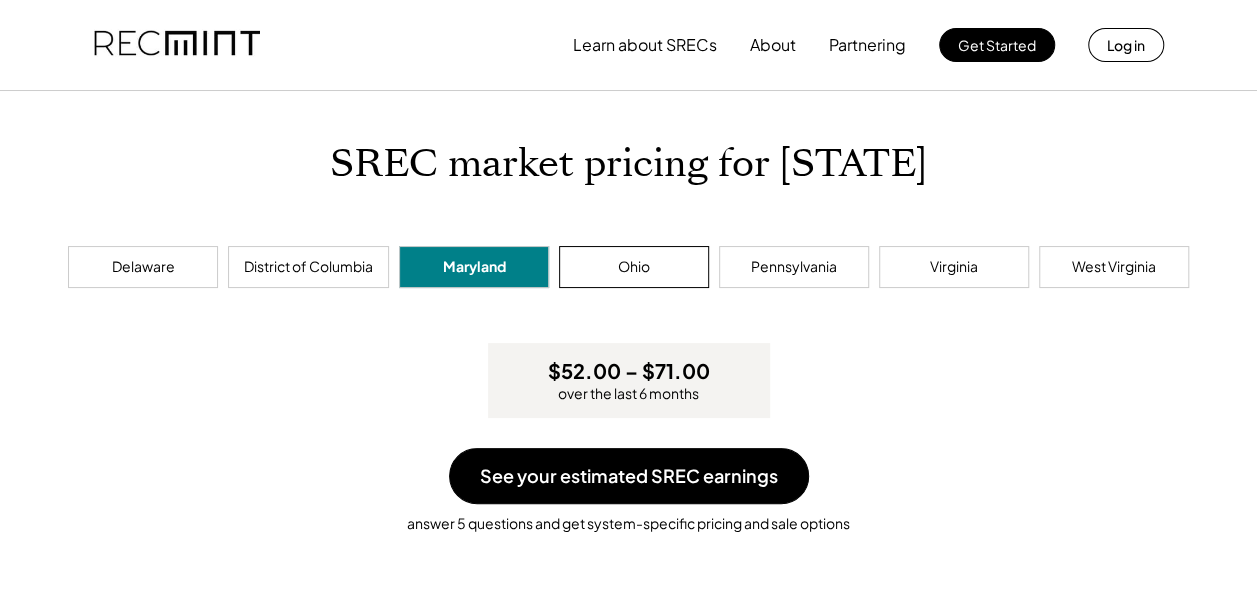 click on "Ohio" at bounding box center (634, 267) 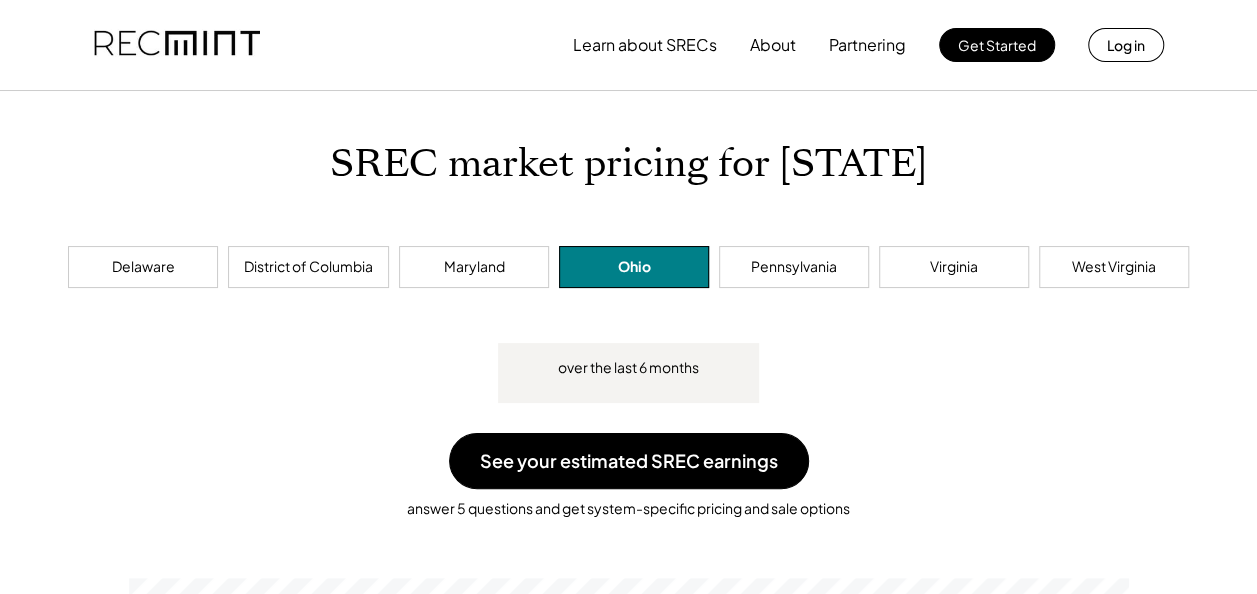 scroll, scrollTop: 999620, scrollLeft: 999000, axis: both 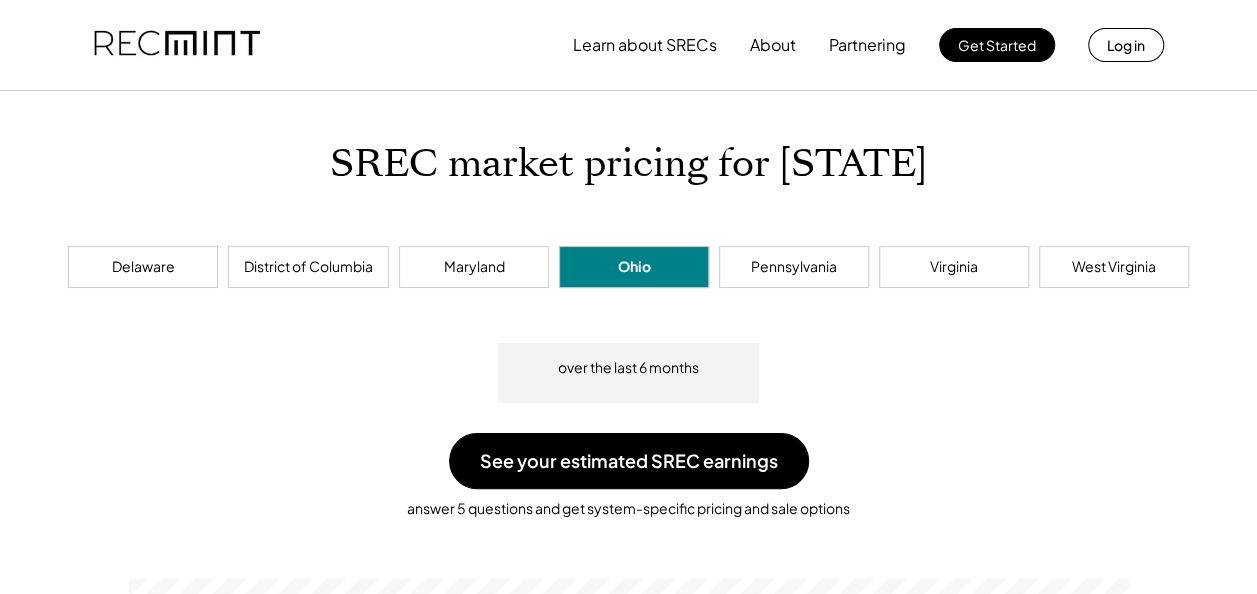click on "over the last 6 months" at bounding box center [628, 368] 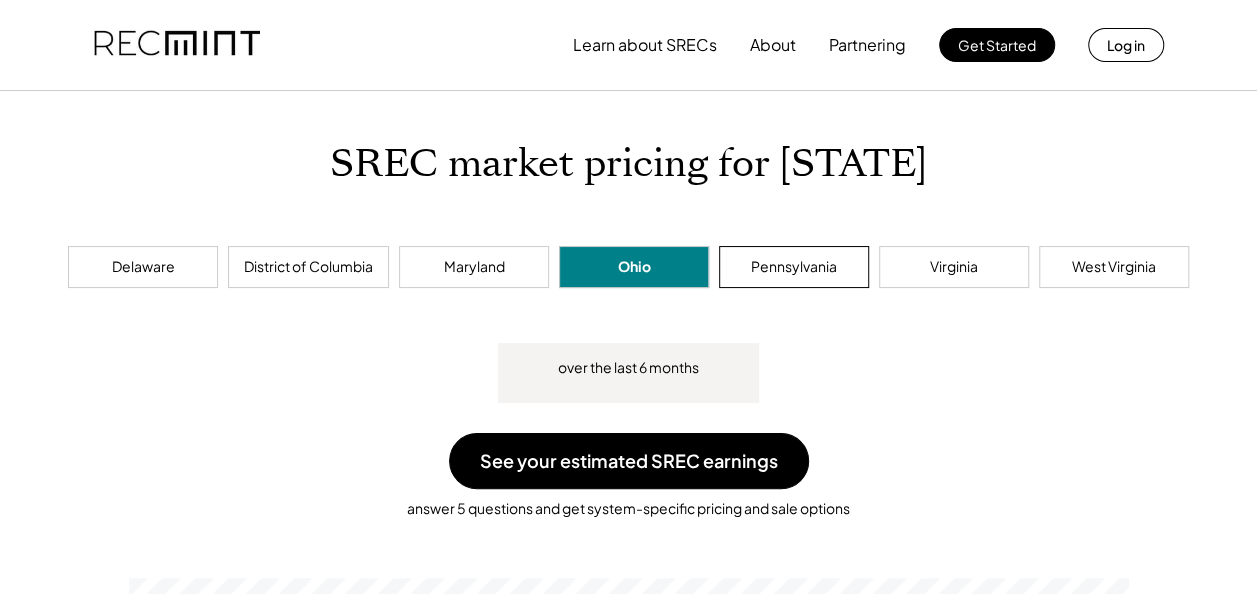 click on "Pennsylvania" at bounding box center [794, 267] 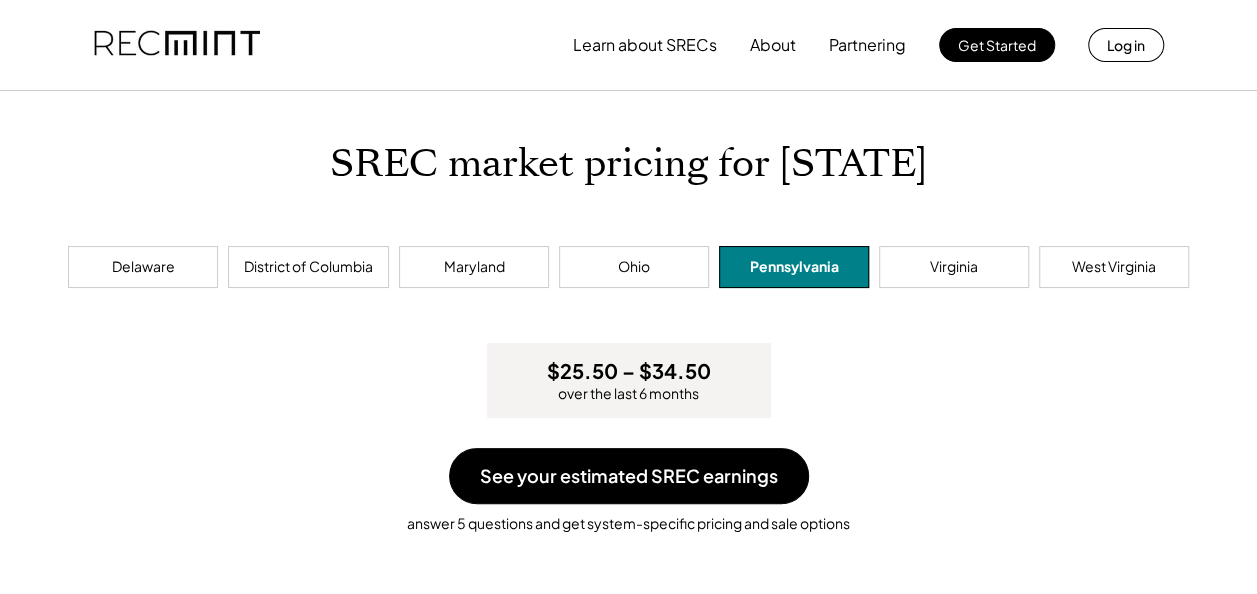 scroll, scrollTop: 999620, scrollLeft: 999000, axis: both 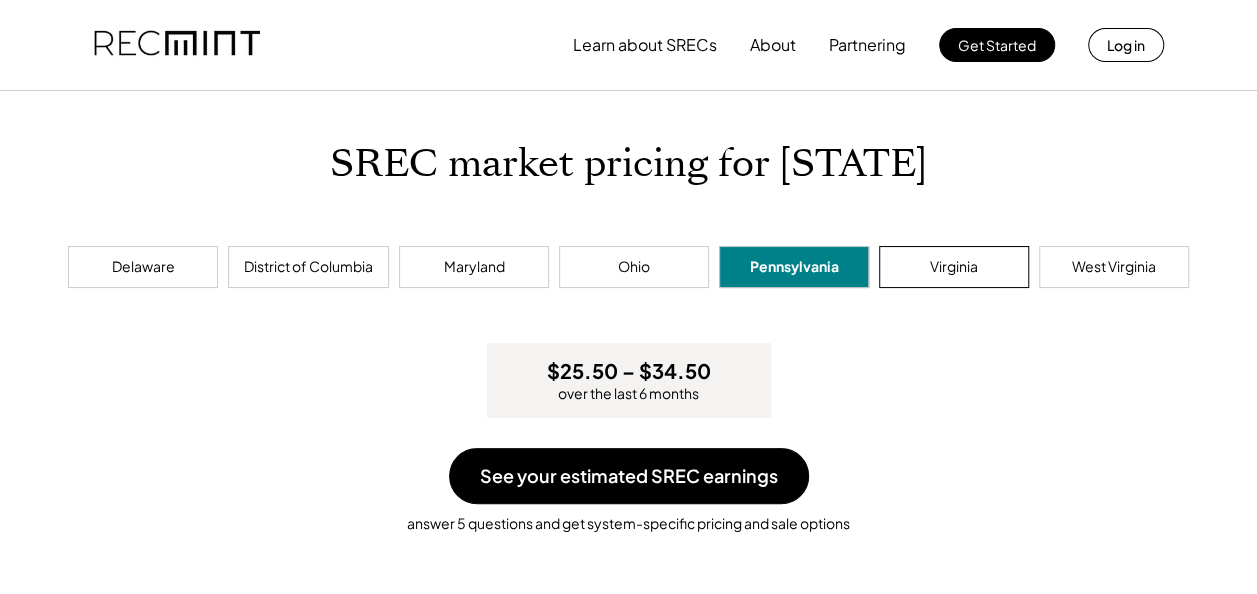 click on "Virginia" at bounding box center (954, 267) 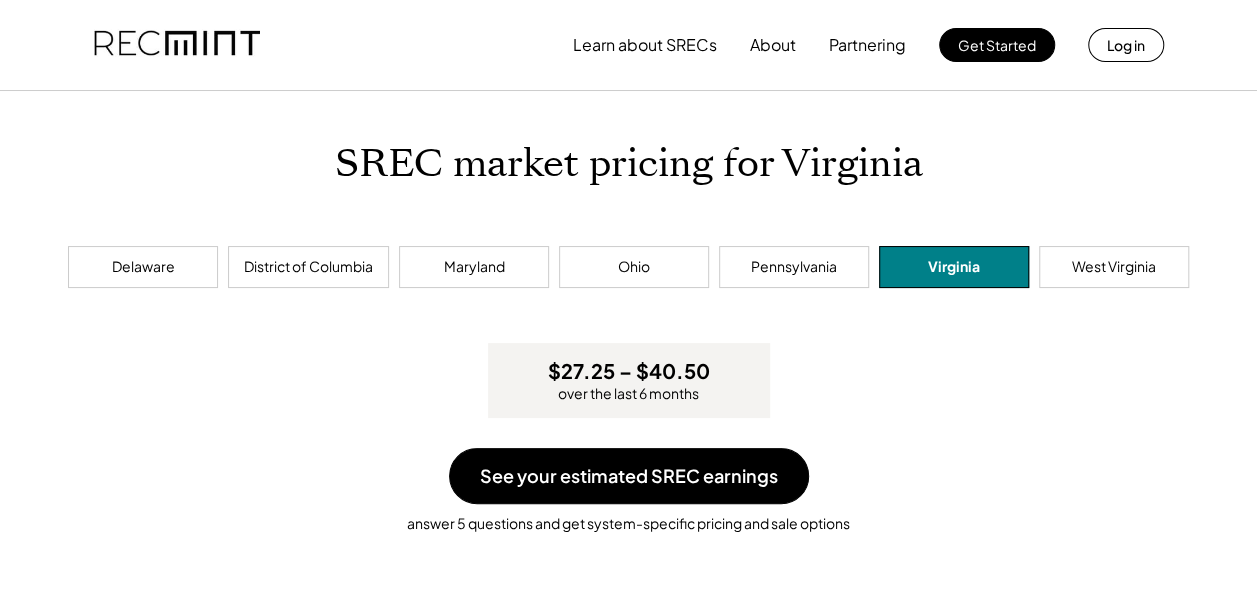 scroll, scrollTop: 999620, scrollLeft: 999000, axis: both 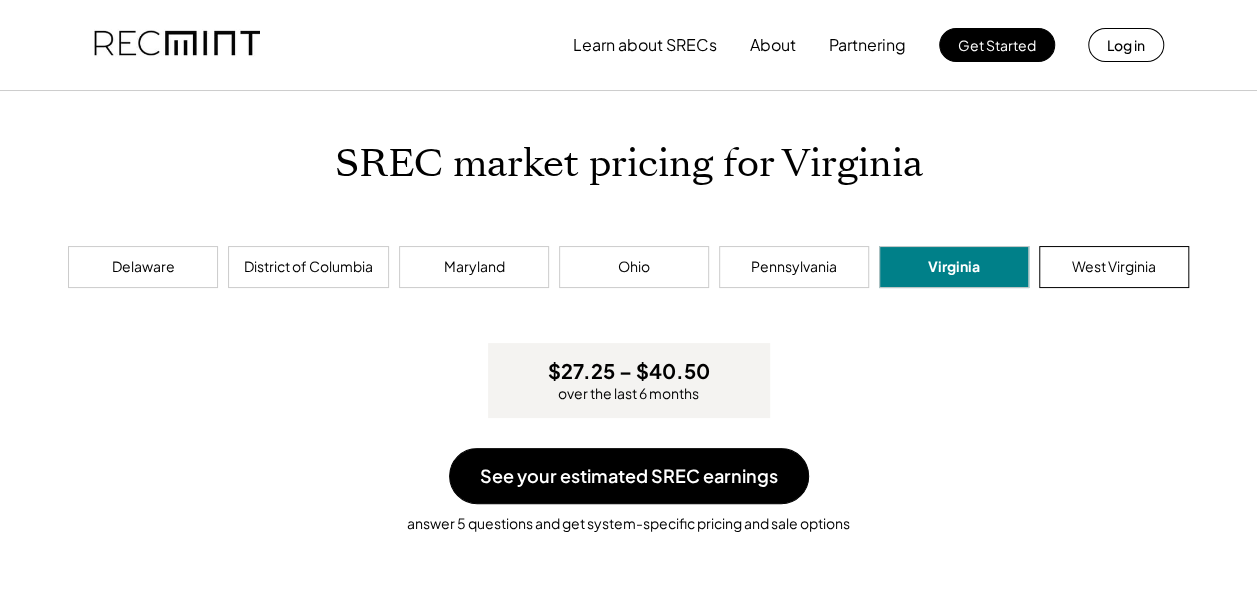 click on "West Virginia" at bounding box center [1114, 267] 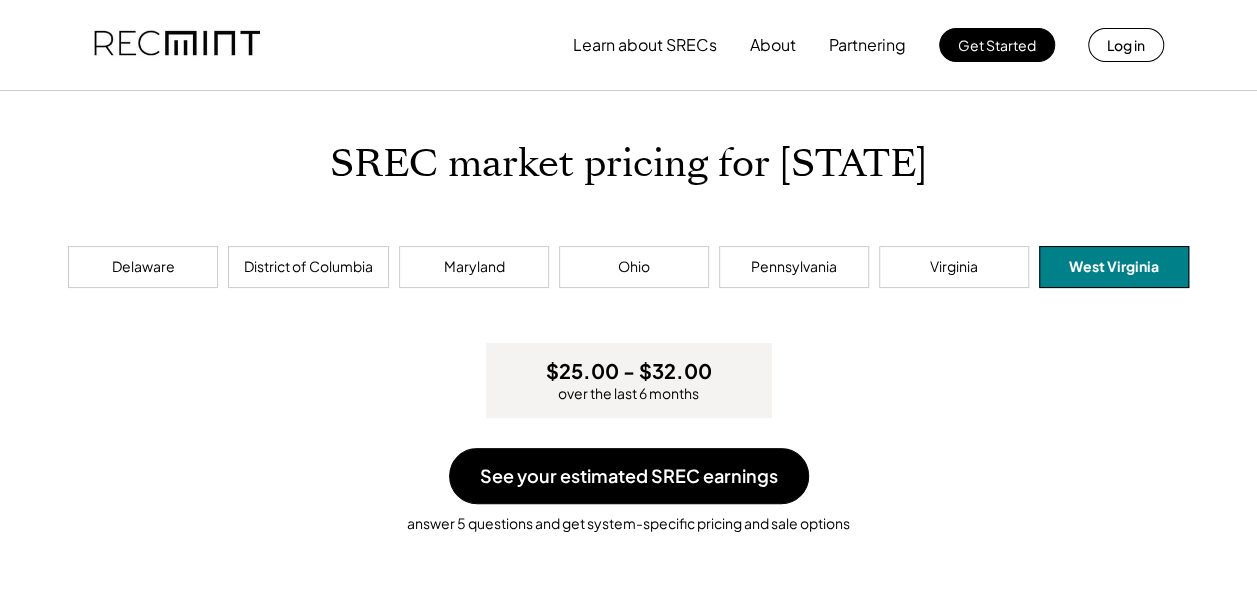 scroll, scrollTop: 999620, scrollLeft: 999000, axis: both 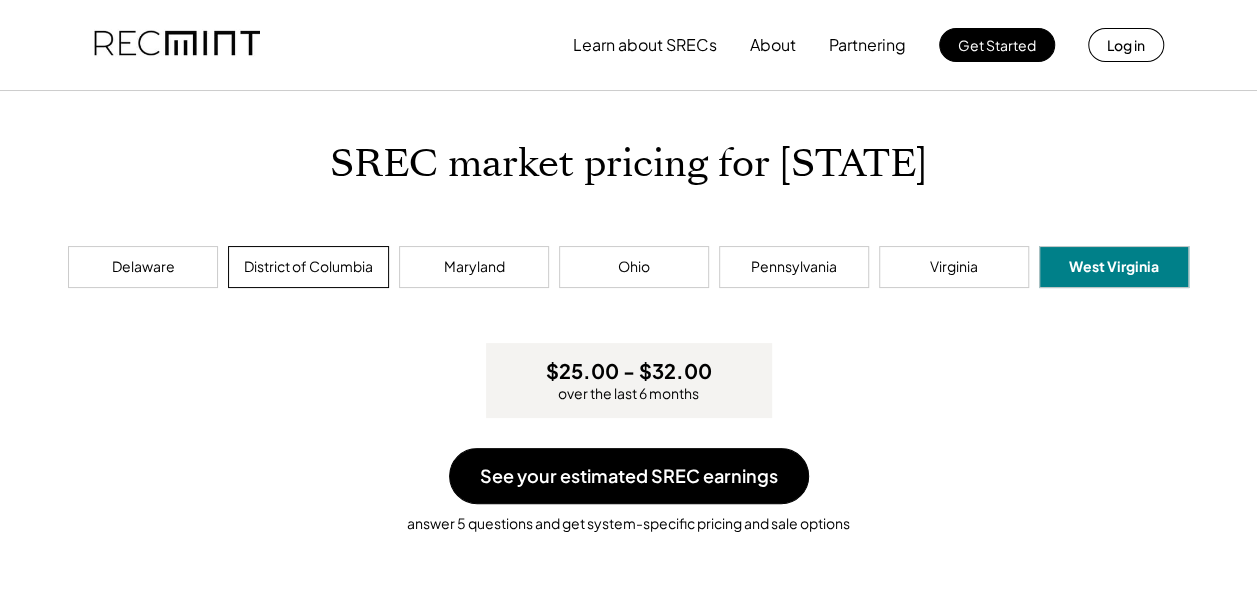click on "District of Columbia" at bounding box center [308, 267] 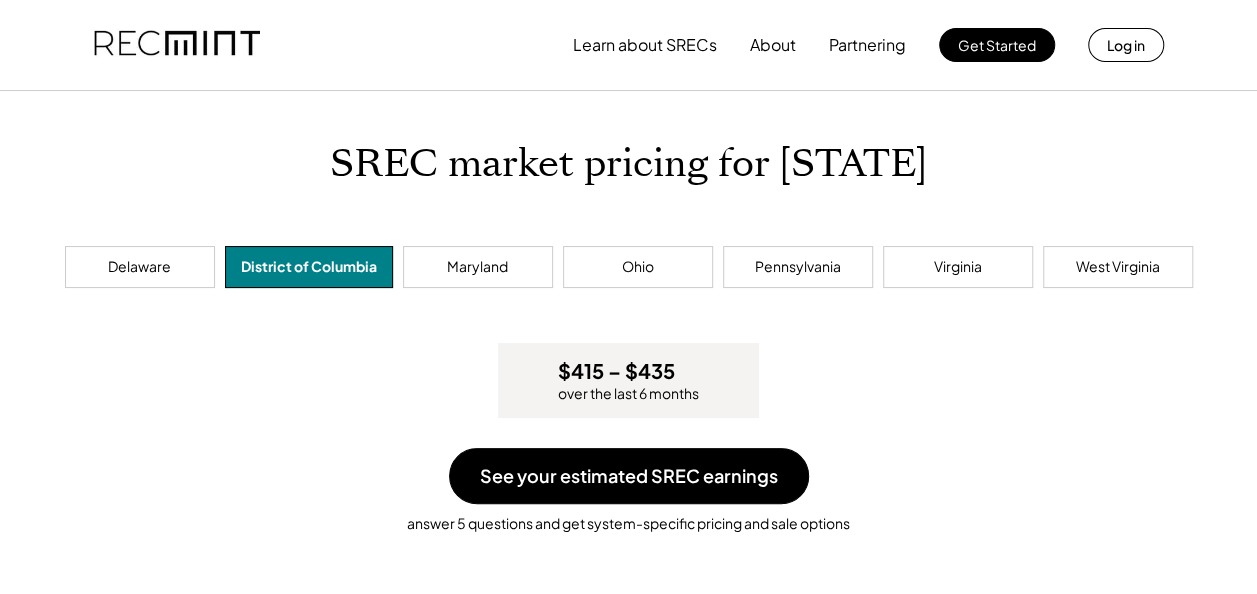 scroll, scrollTop: 999620, scrollLeft: 999000, axis: both 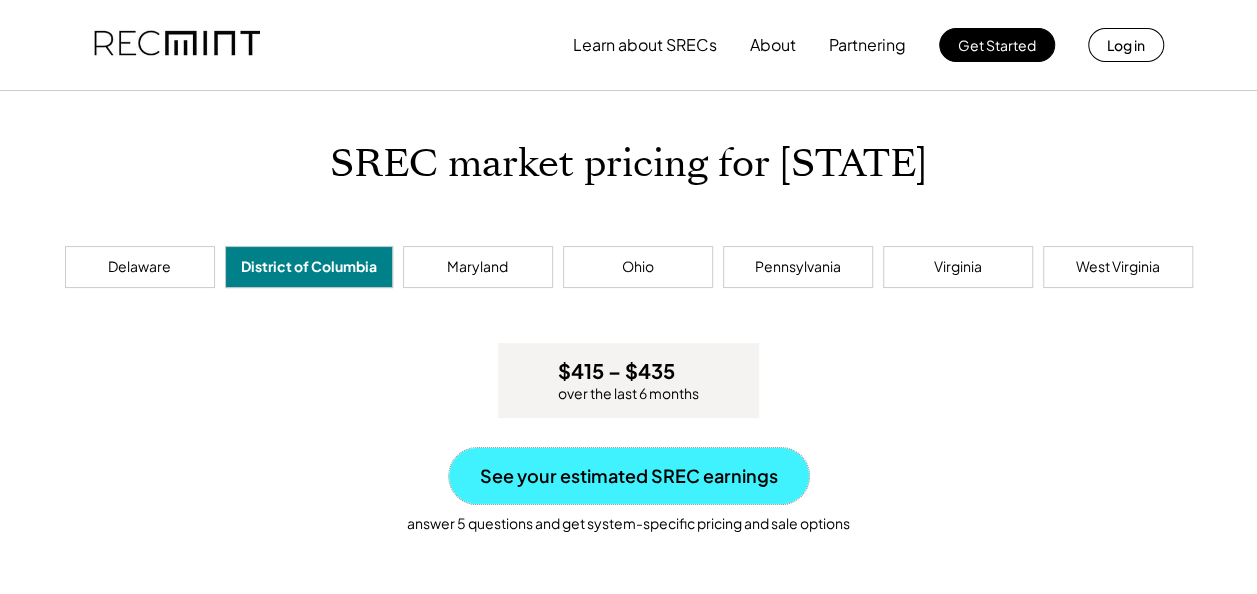 click on "See your estimated SREC earnings" at bounding box center [629, 476] 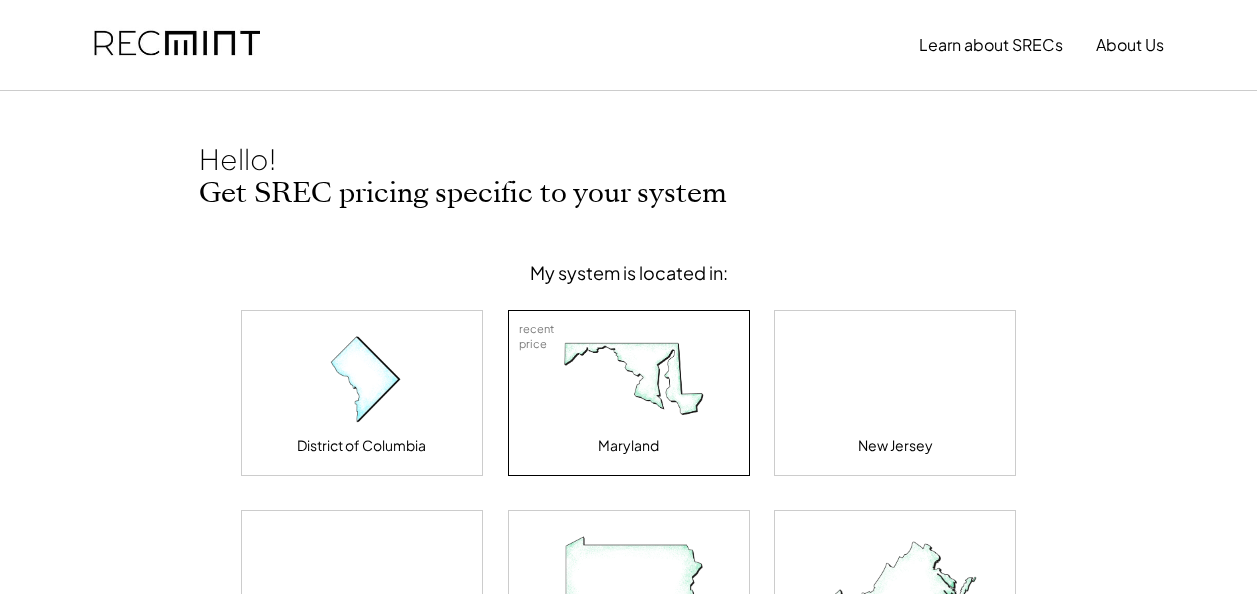 scroll, scrollTop: 0, scrollLeft: 0, axis: both 